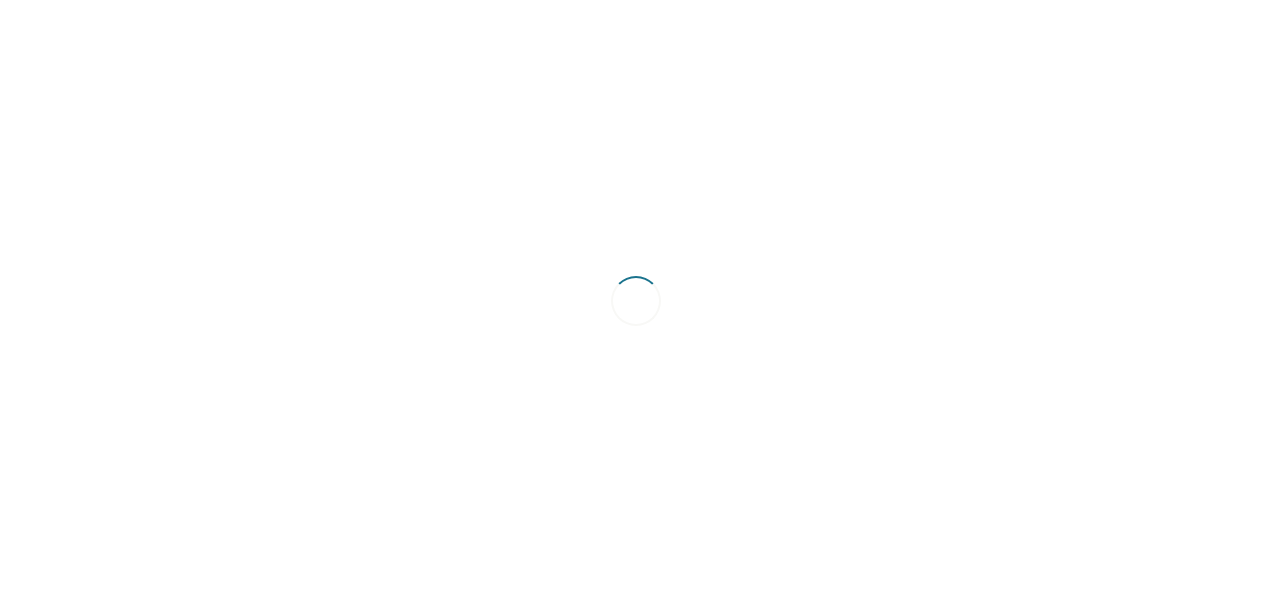 scroll, scrollTop: 0, scrollLeft: 0, axis: both 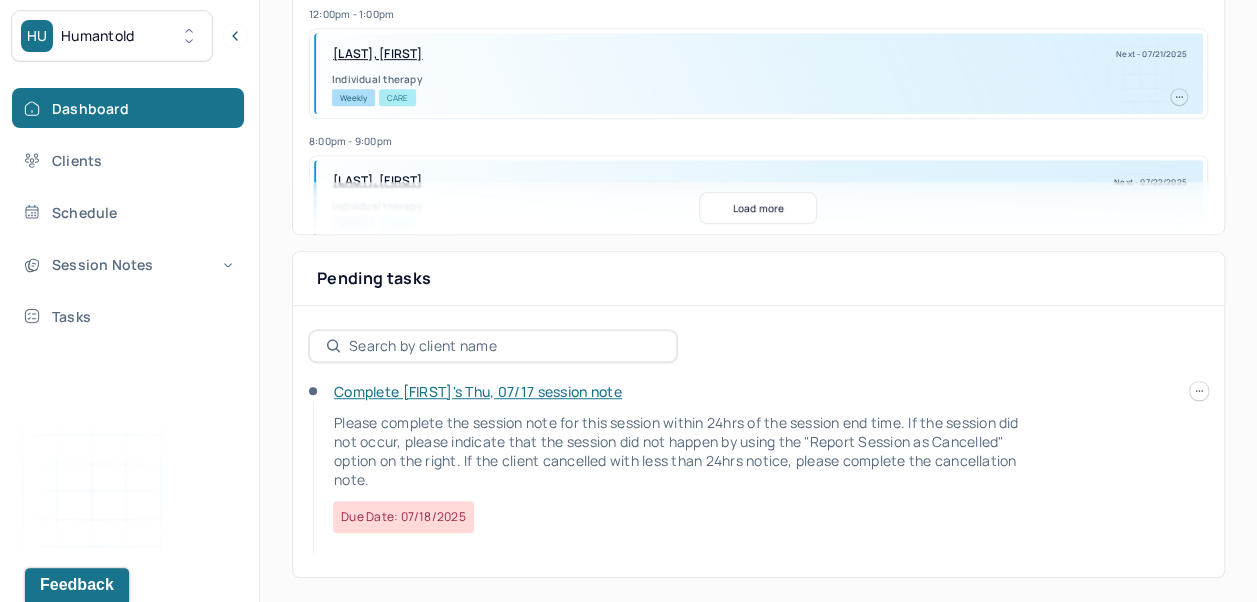 click 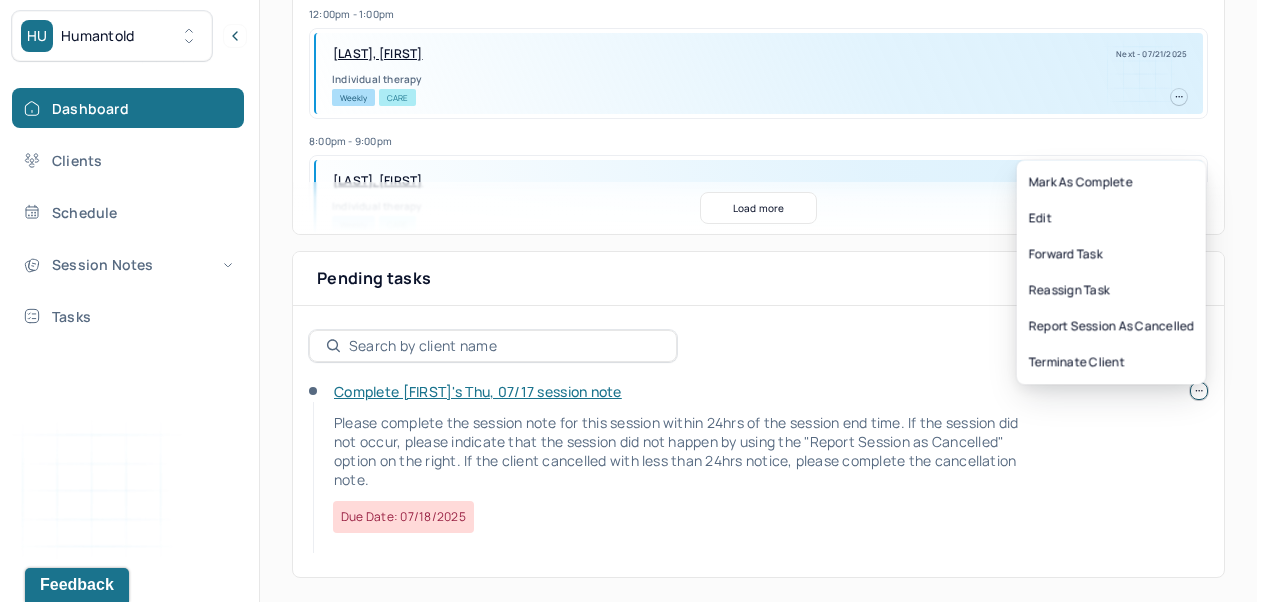 click on "Complete [PERSON]'s Thu, 07/17 session note Please complete the session note for this session within 24hrs of the session end time. If the session did not occur, please indicate that the session did not happen by using the "Report Session as Cancelled" option on the right. If the client cancelled with less than 24hrs notice, please complete the cancellation note. Due date: 07/18/2025" at bounding box center (758, 469) 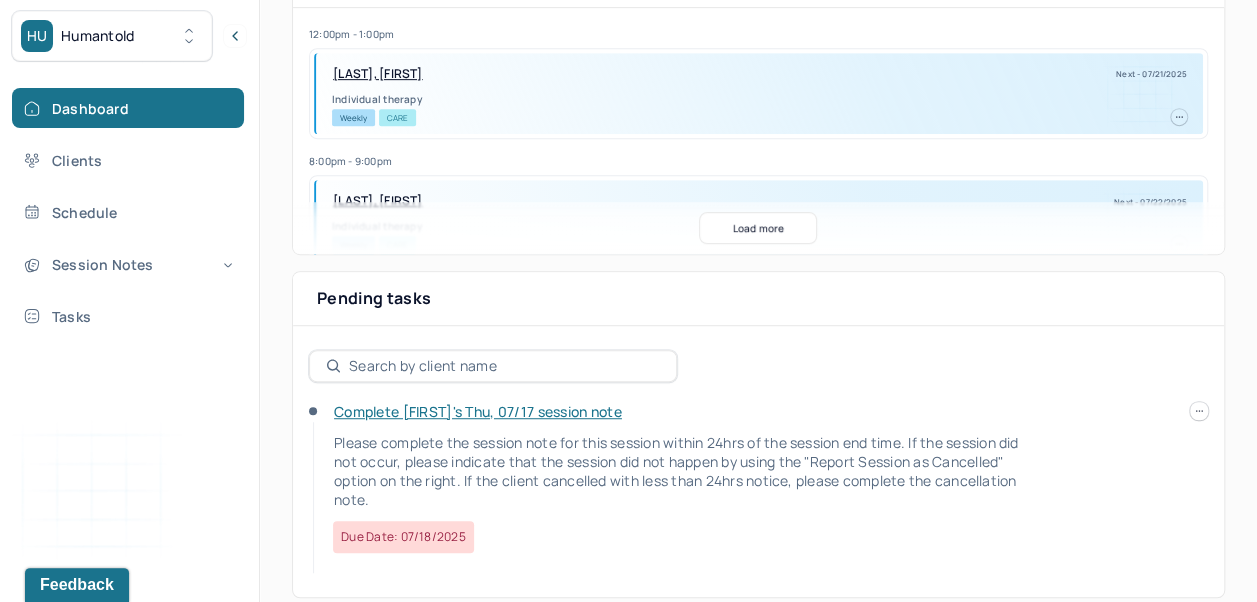 click on "Complete [FIRST]'s Thu, 07/17 session note" at bounding box center [478, 411] 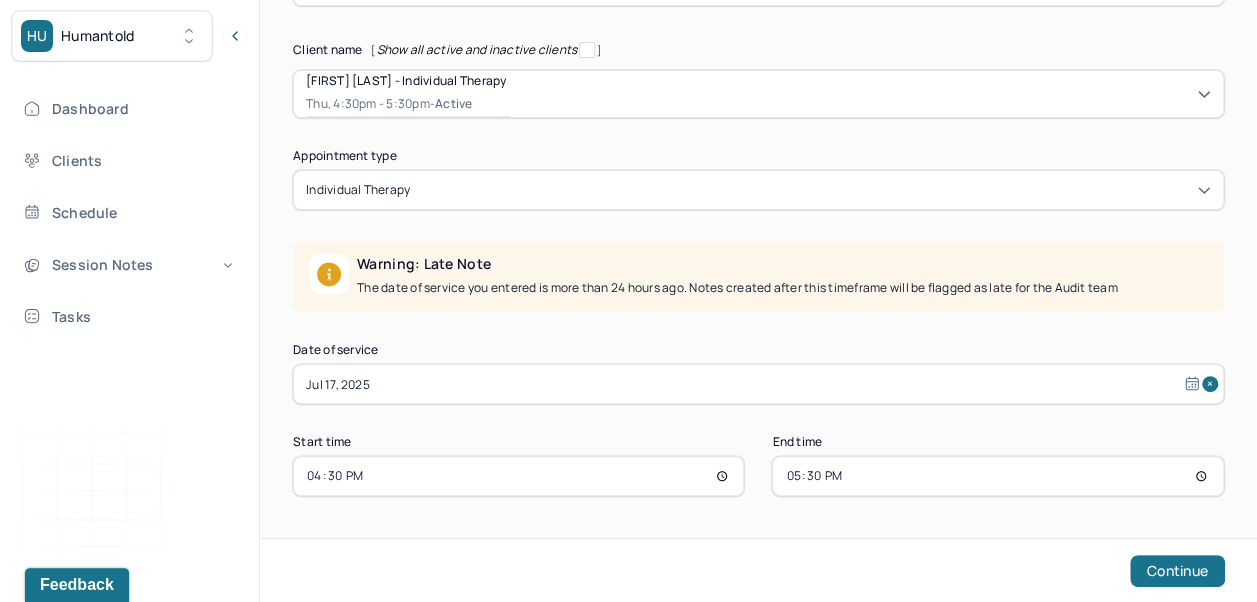 scroll, scrollTop: 228, scrollLeft: 0, axis: vertical 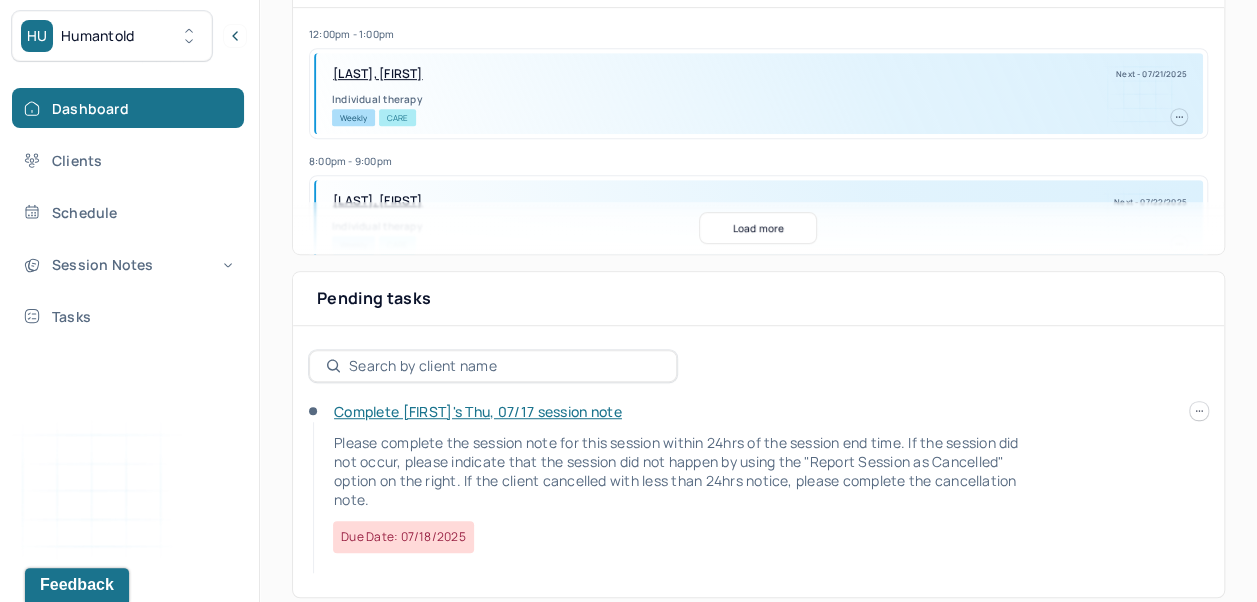 click 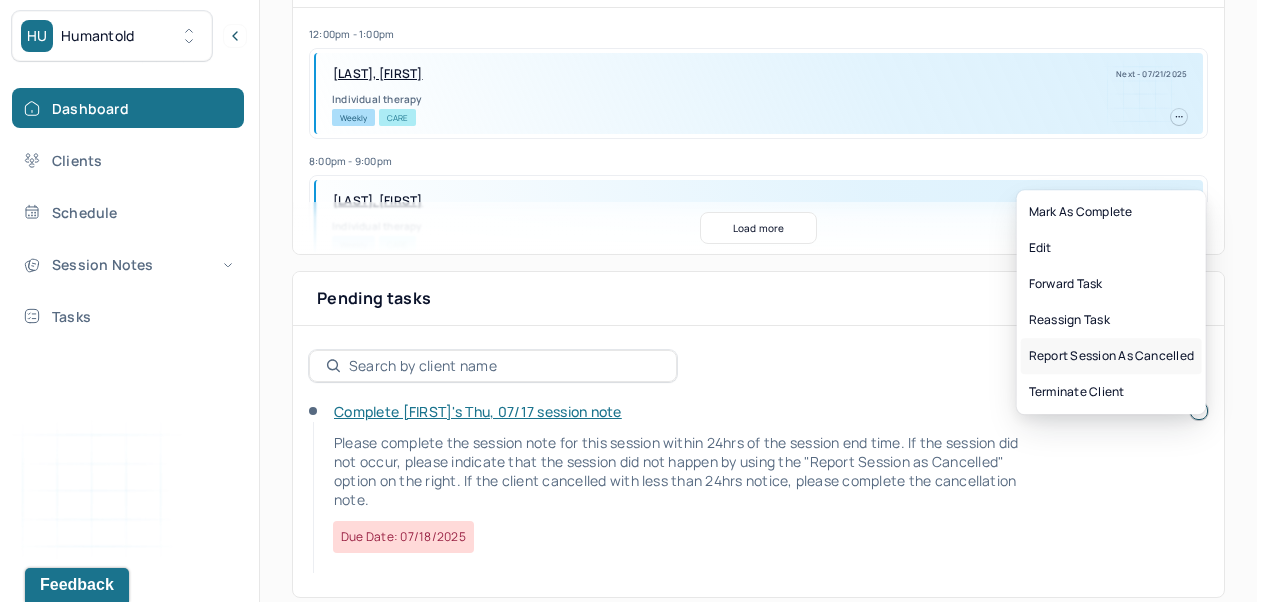 click on "Report session as cancelled" at bounding box center [1111, 356] 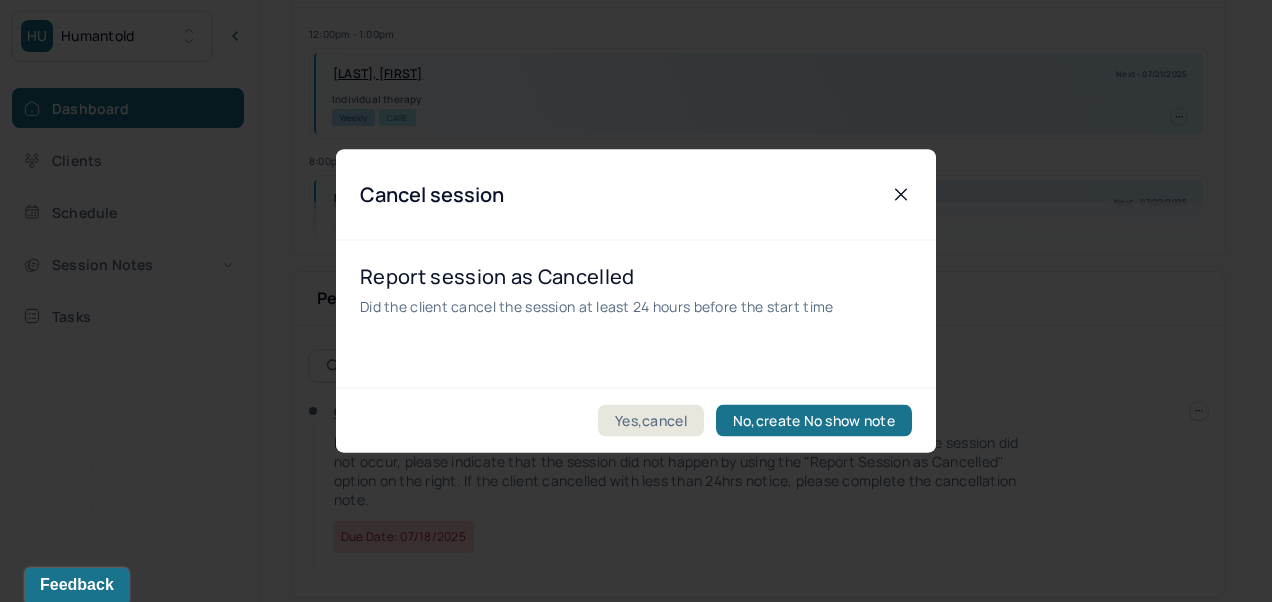 click on "Yes,cancel" at bounding box center (651, 421) 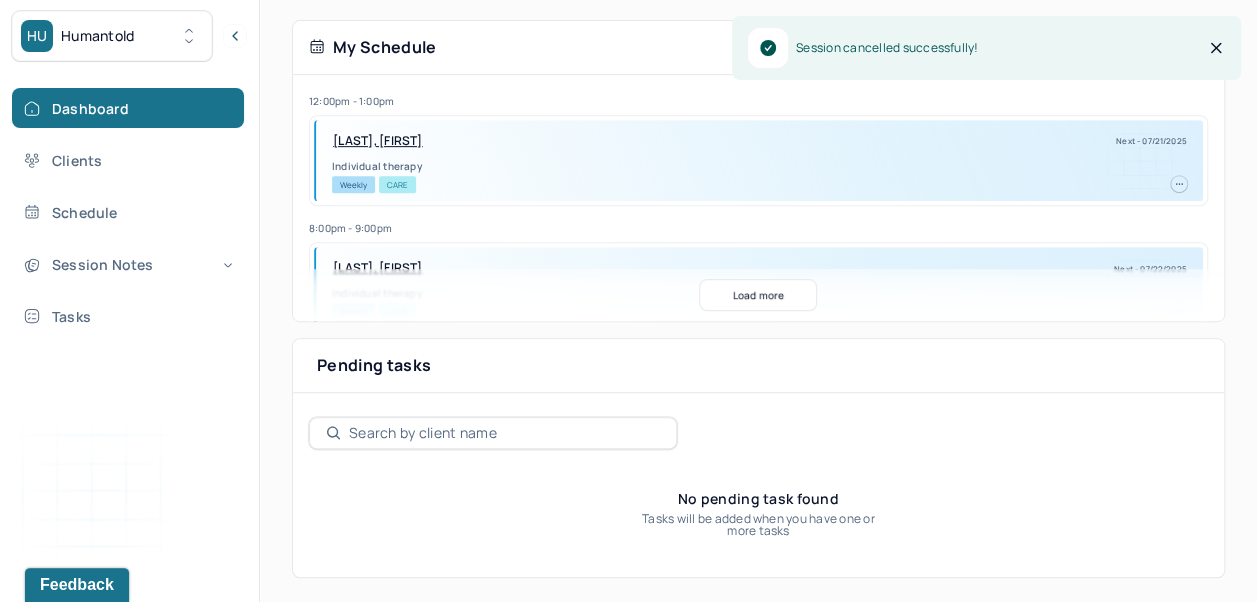 scroll, scrollTop: 413, scrollLeft: 0, axis: vertical 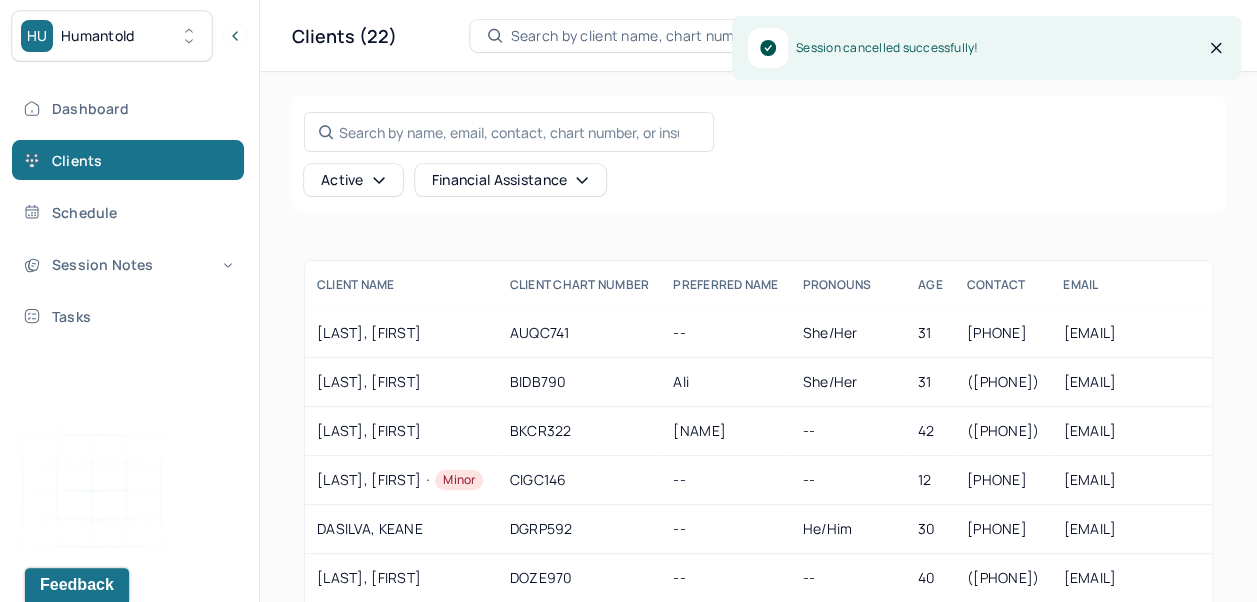 click on "Search by client name, chart number" at bounding box center (634, 36) 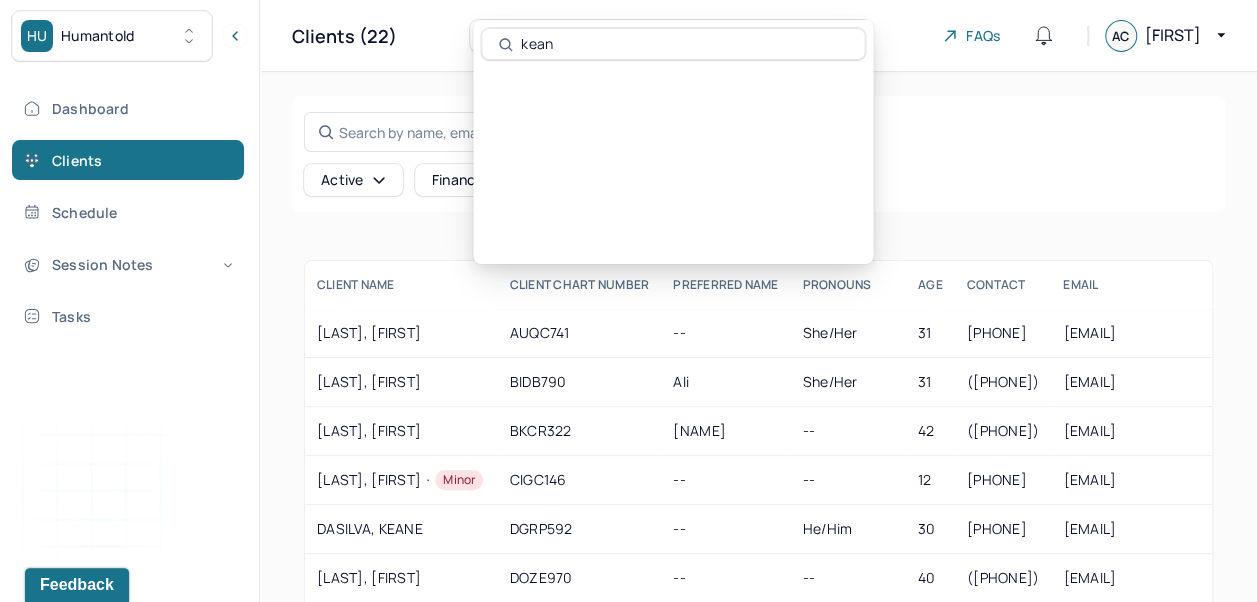 type on "[LAST]" 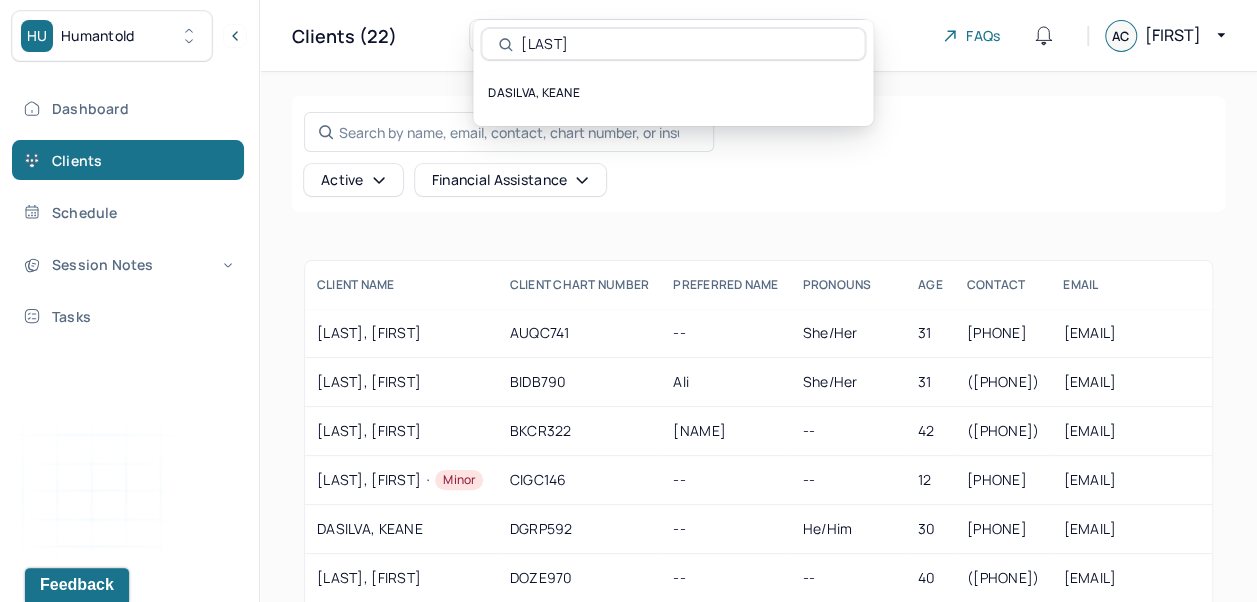 click on "DASILVA, KEANE" at bounding box center [673, 93] 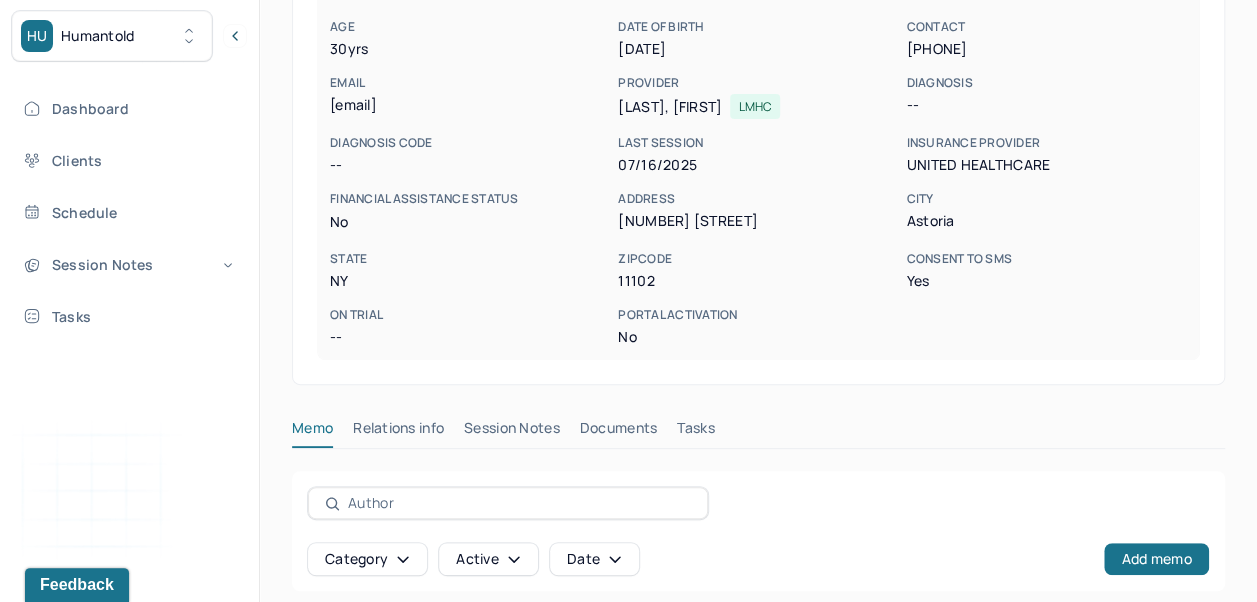 click on "Session Notes" at bounding box center [512, 432] 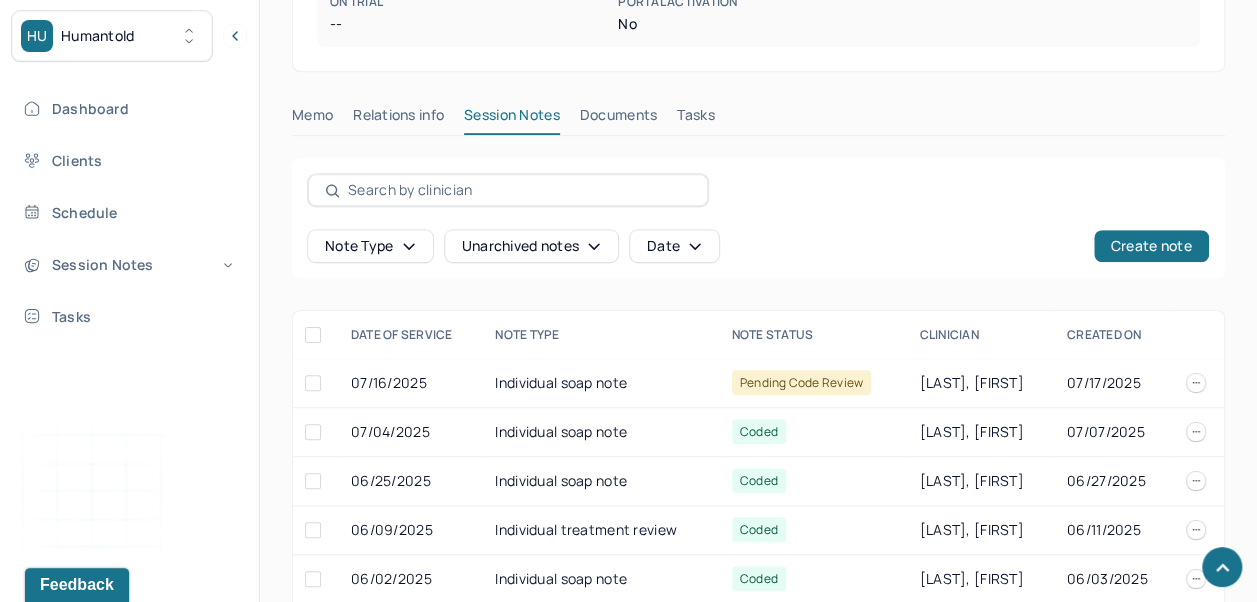 scroll, scrollTop: 646, scrollLeft: 0, axis: vertical 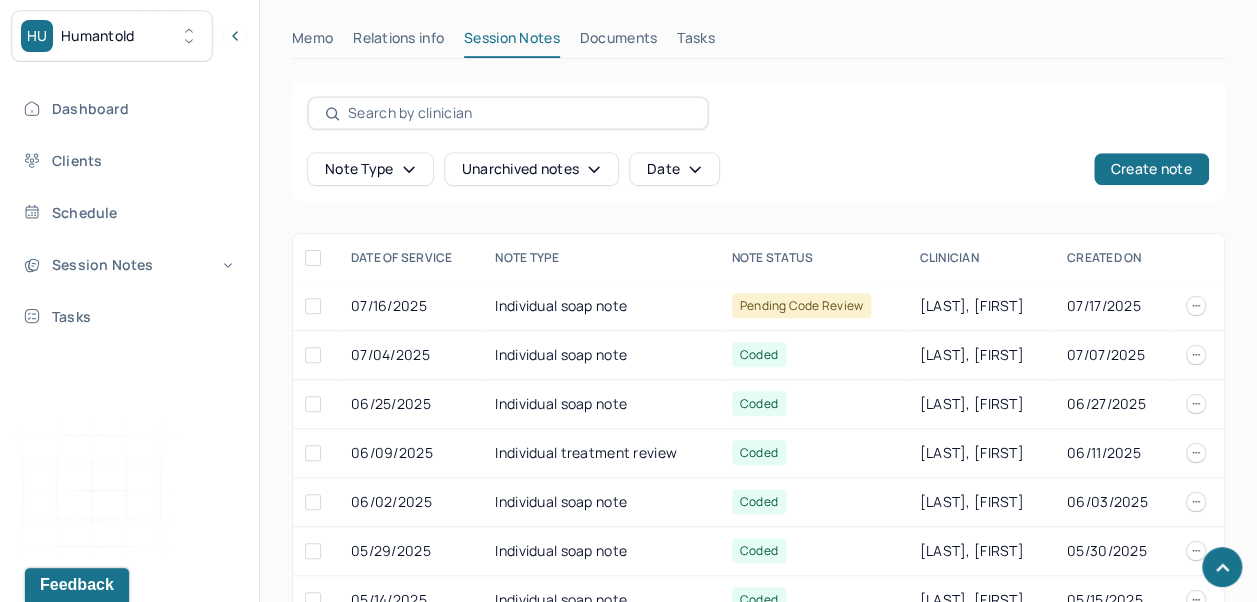 click on "Pending code review" at bounding box center [802, 305] 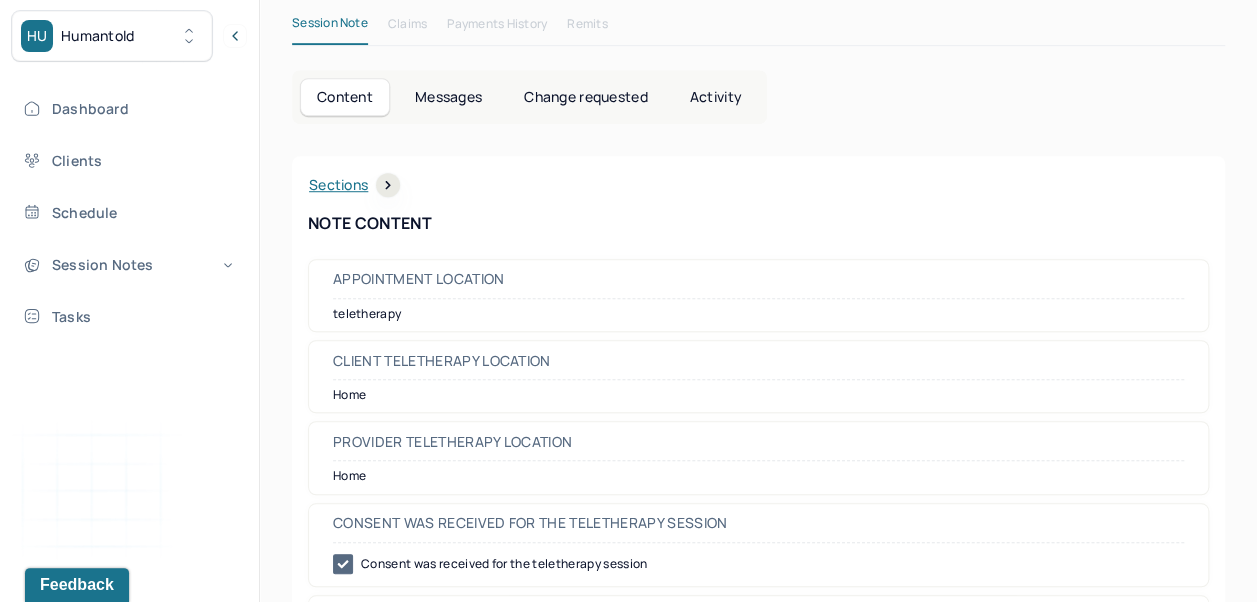 scroll, scrollTop: 625, scrollLeft: 0, axis: vertical 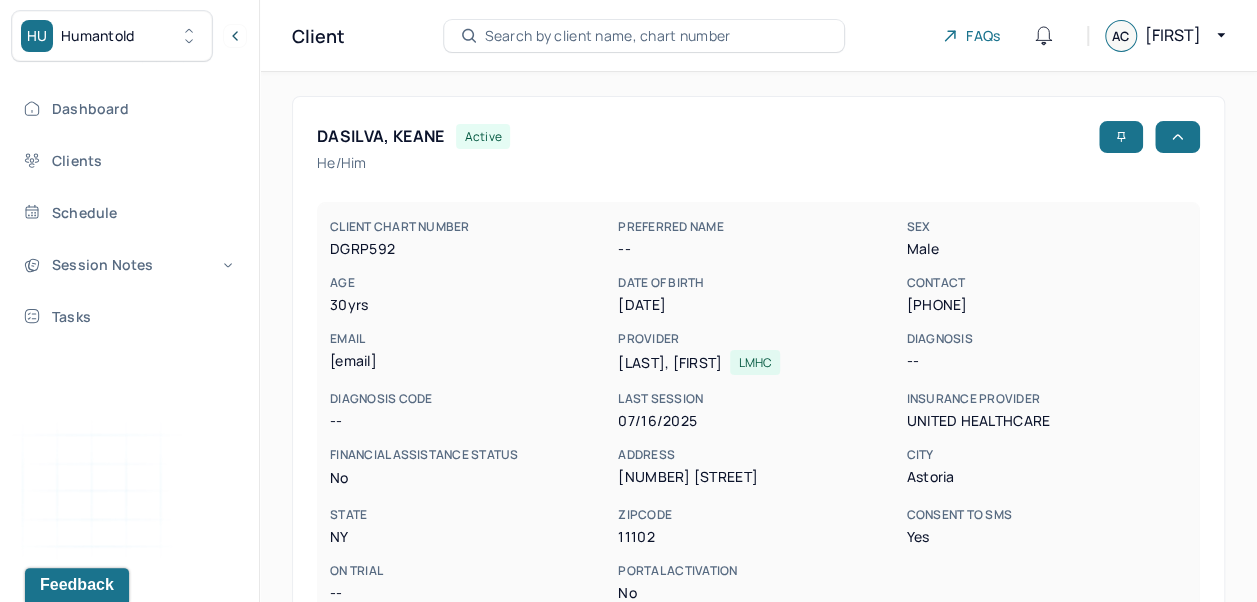 click on "Search by client name, chart number" at bounding box center (608, 36) 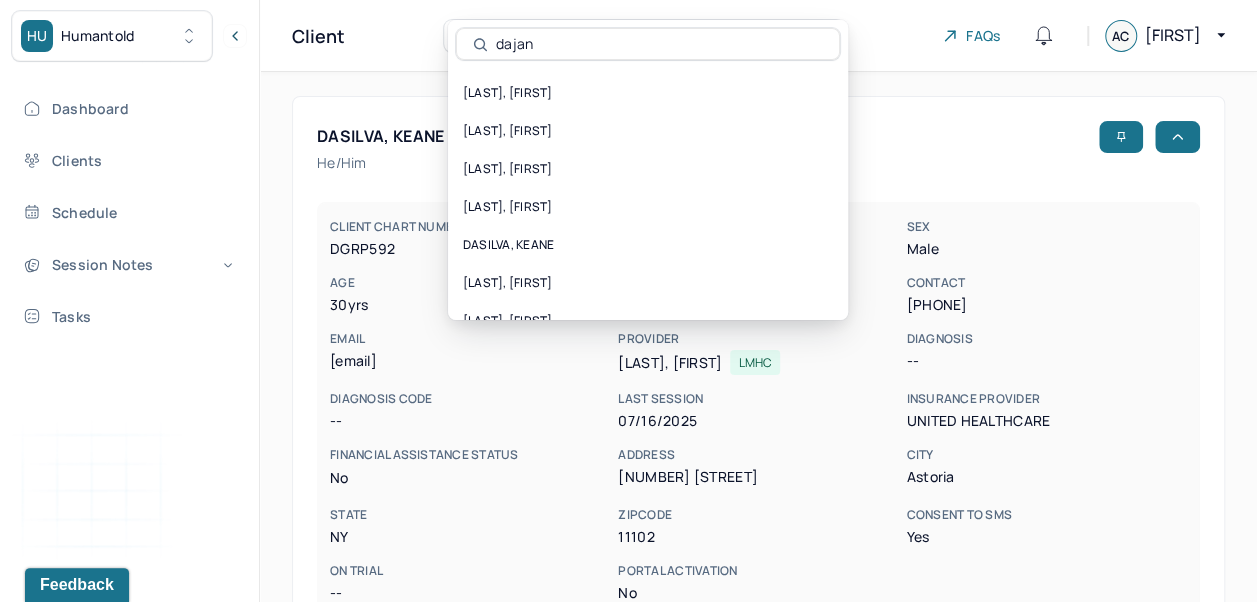 type on "dajana" 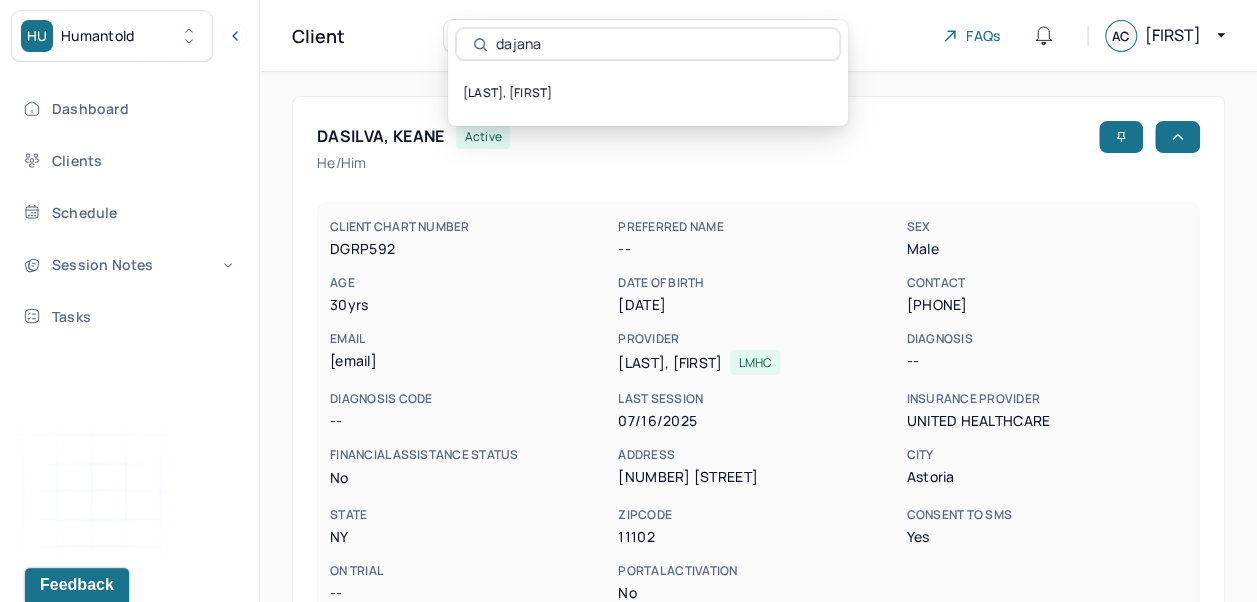 click on "[LAST], [FIRST]" at bounding box center (648, 93) 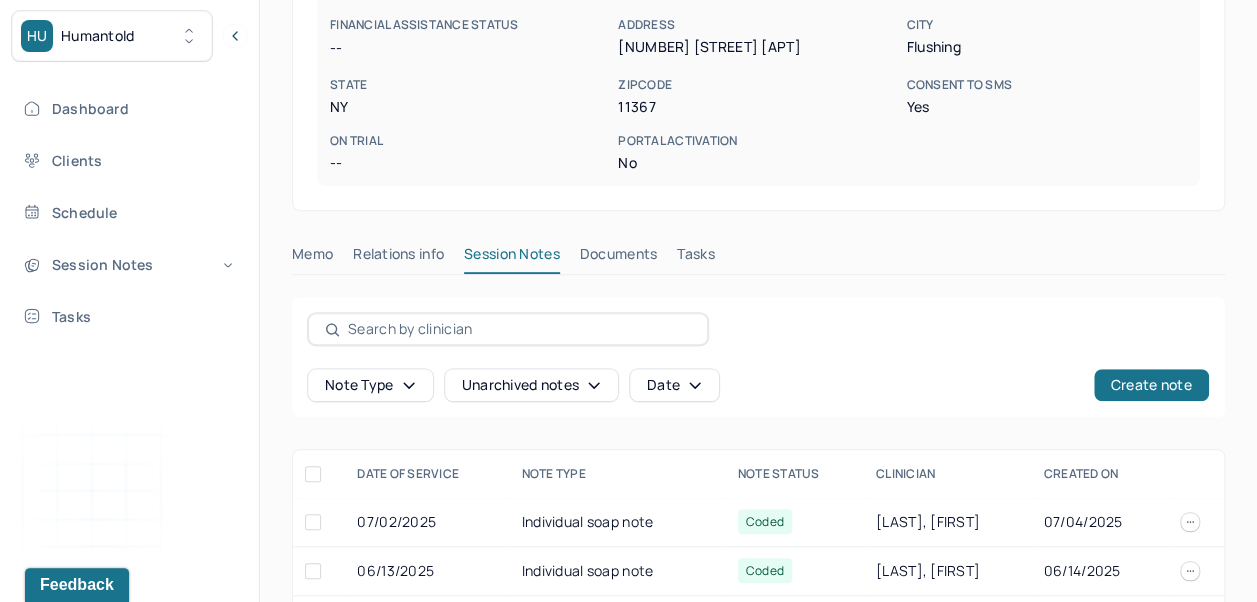 scroll, scrollTop: 459, scrollLeft: 0, axis: vertical 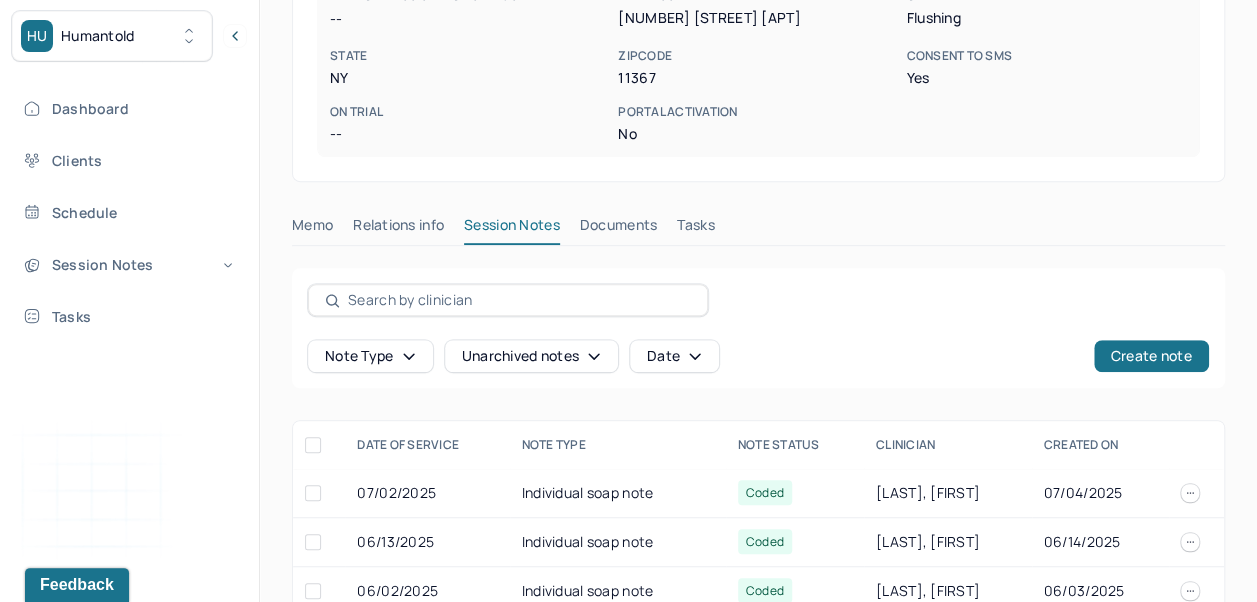 click on "Create note" at bounding box center (1151, 356) 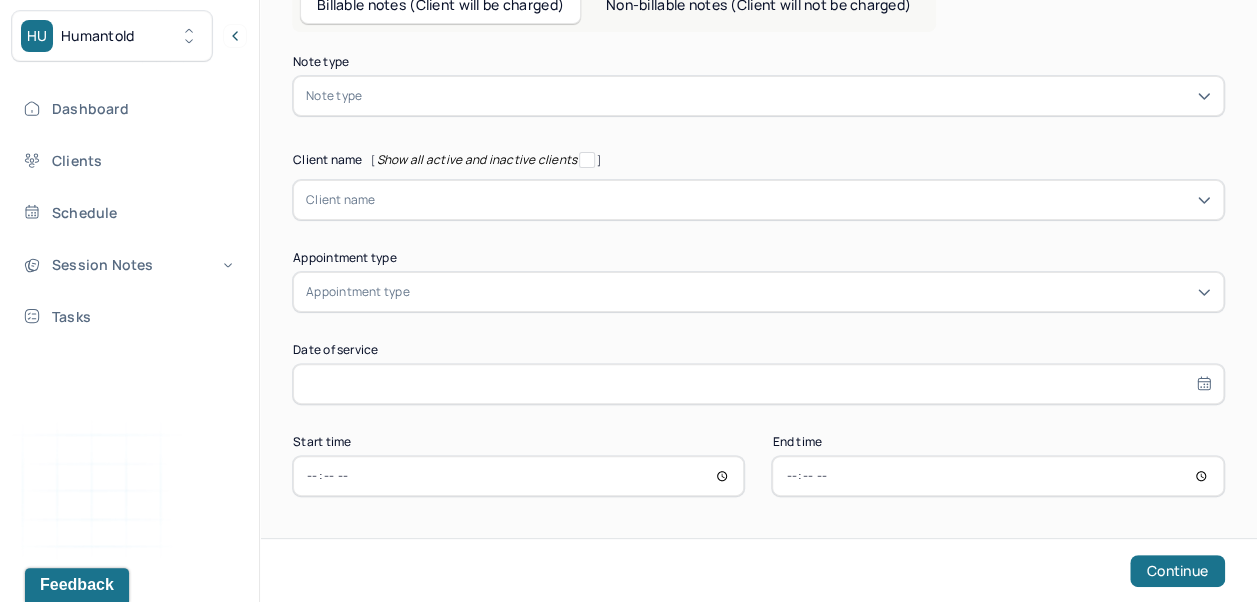 scroll, scrollTop: 118, scrollLeft: 0, axis: vertical 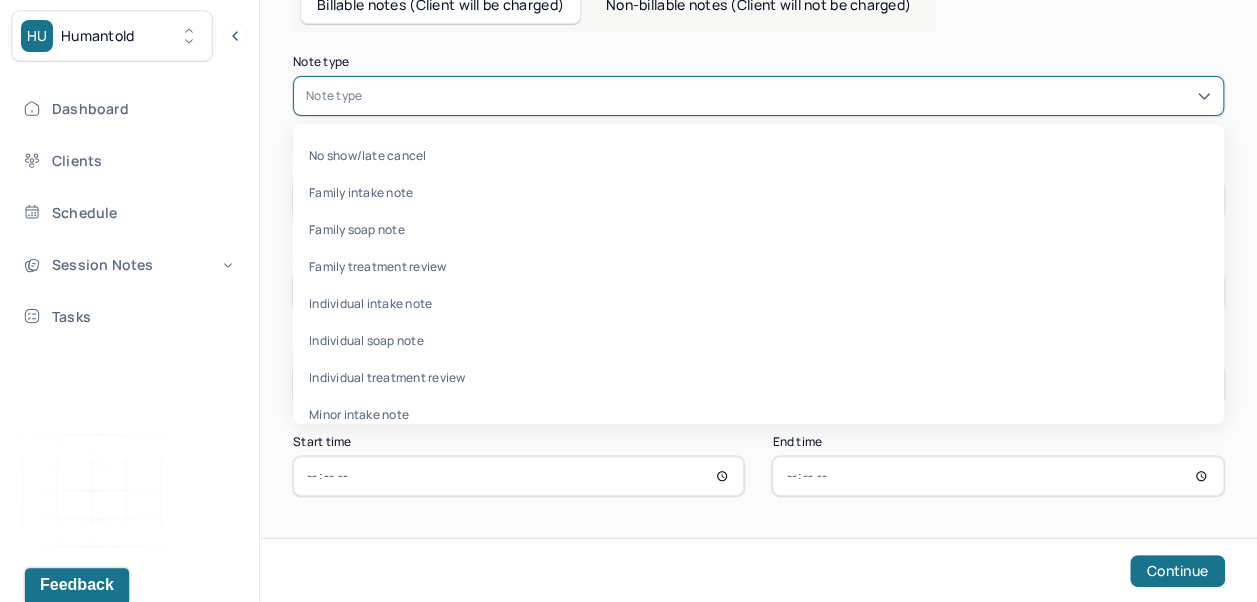 click on "Individual soap note" at bounding box center (758, 340) 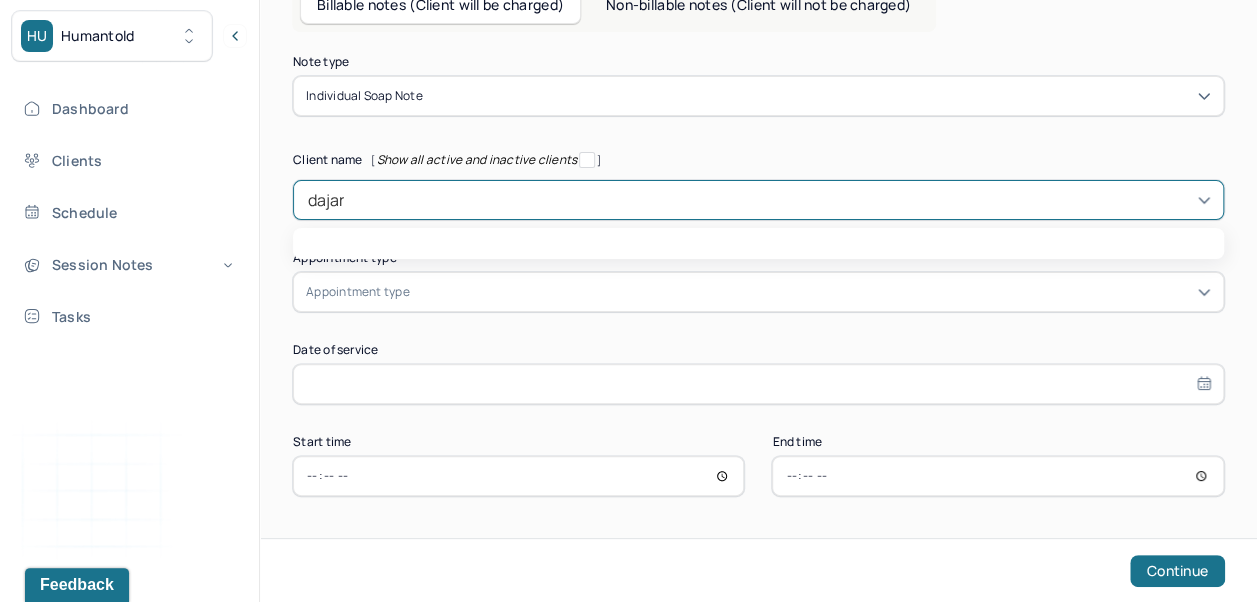 type on "dajana" 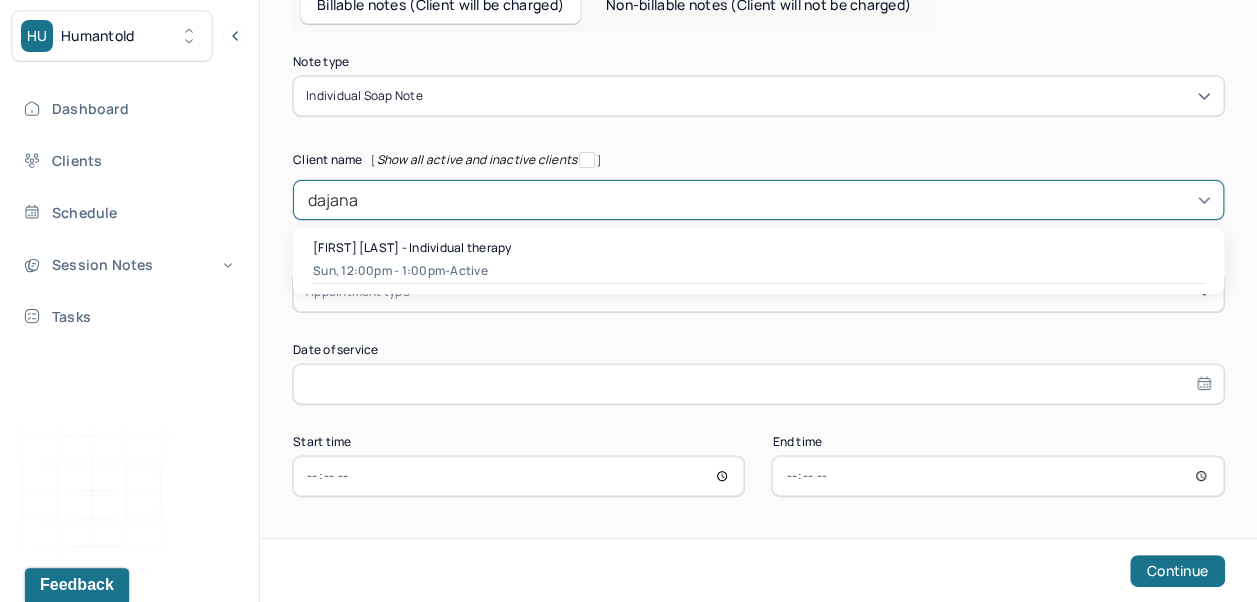 click on "Sun, 12:00pm - 1:00pm  -  active" at bounding box center (758, 271) 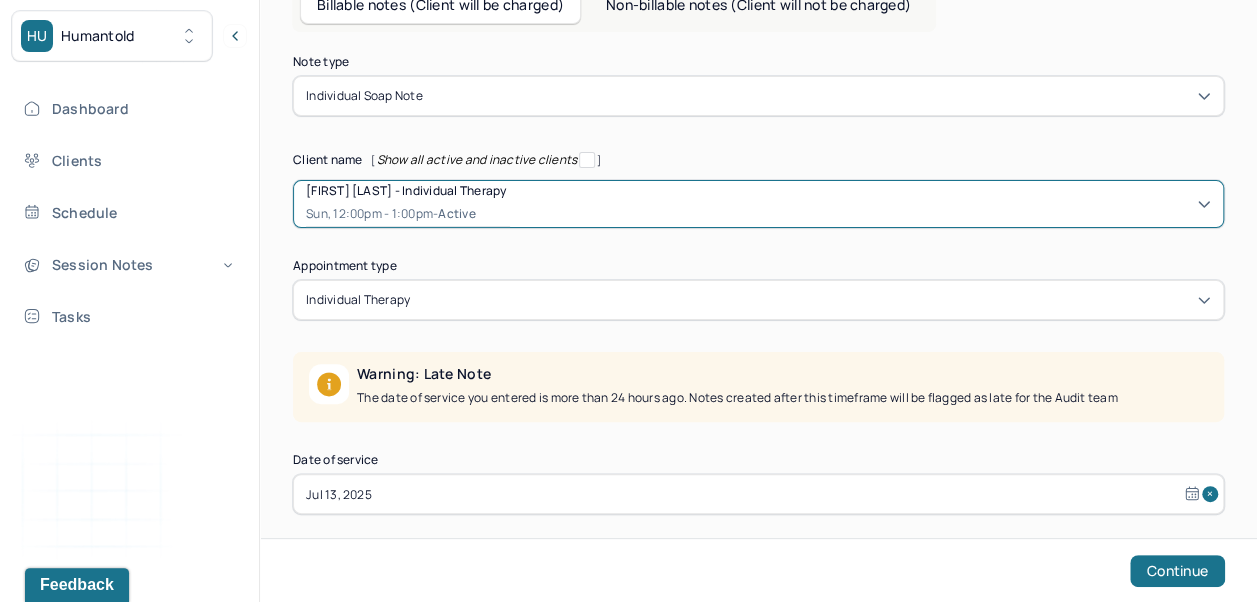 scroll, scrollTop: 228, scrollLeft: 0, axis: vertical 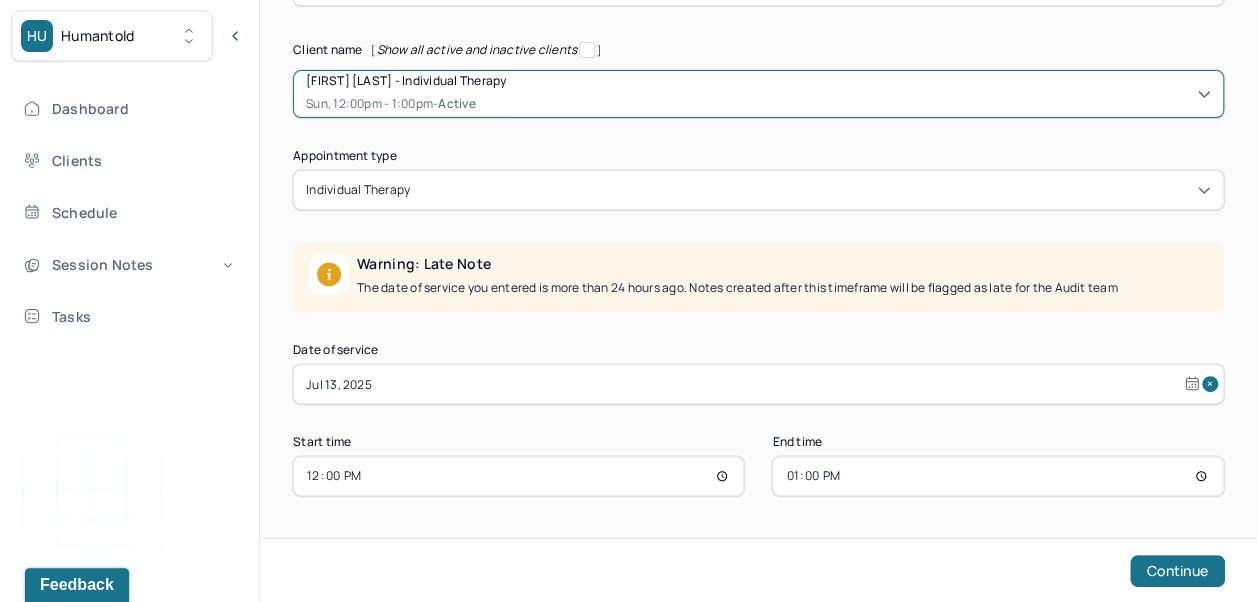 click on "Jul 13, 2025" at bounding box center (758, 384) 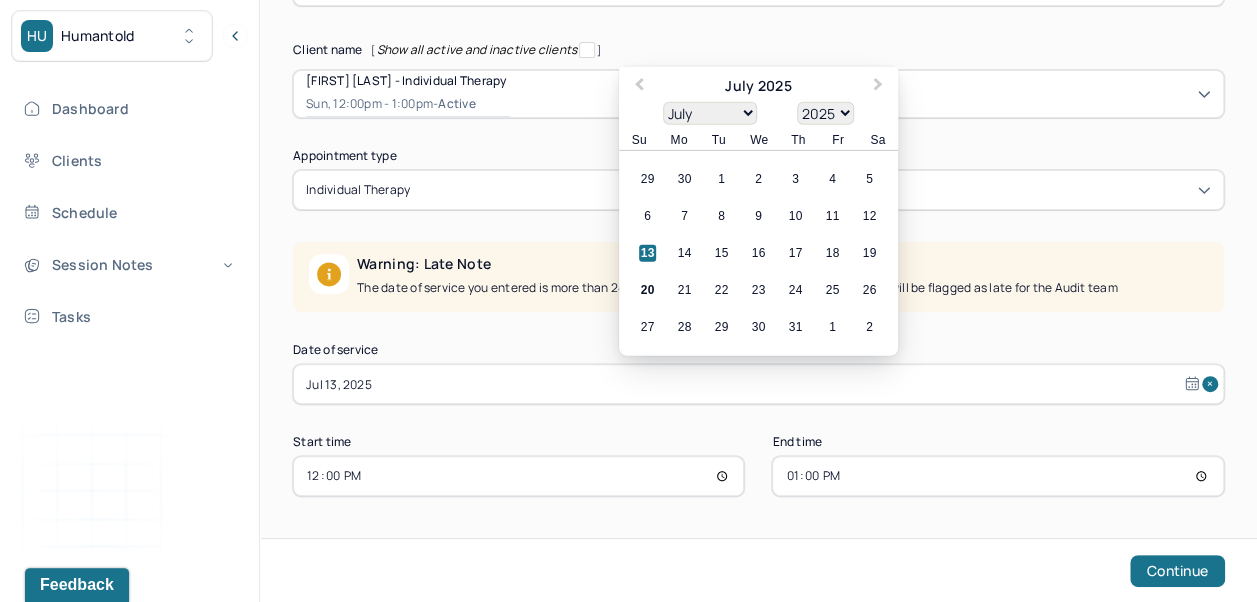 click on "18" at bounding box center [832, 253] 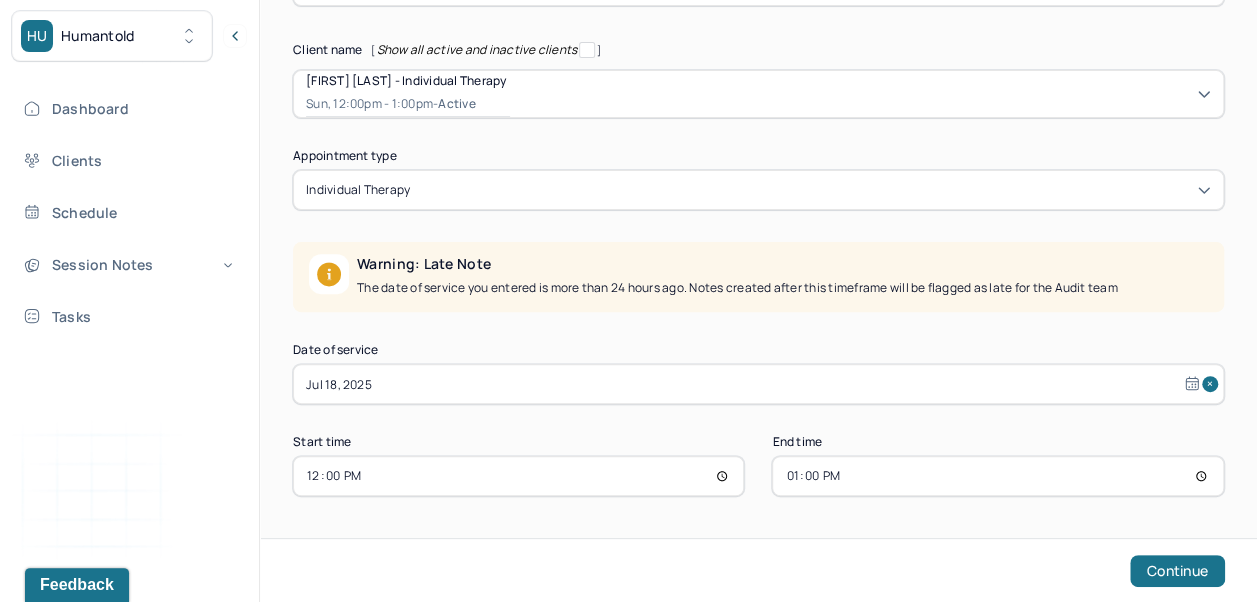 click on "12:00" at bounding box center [518, 476] 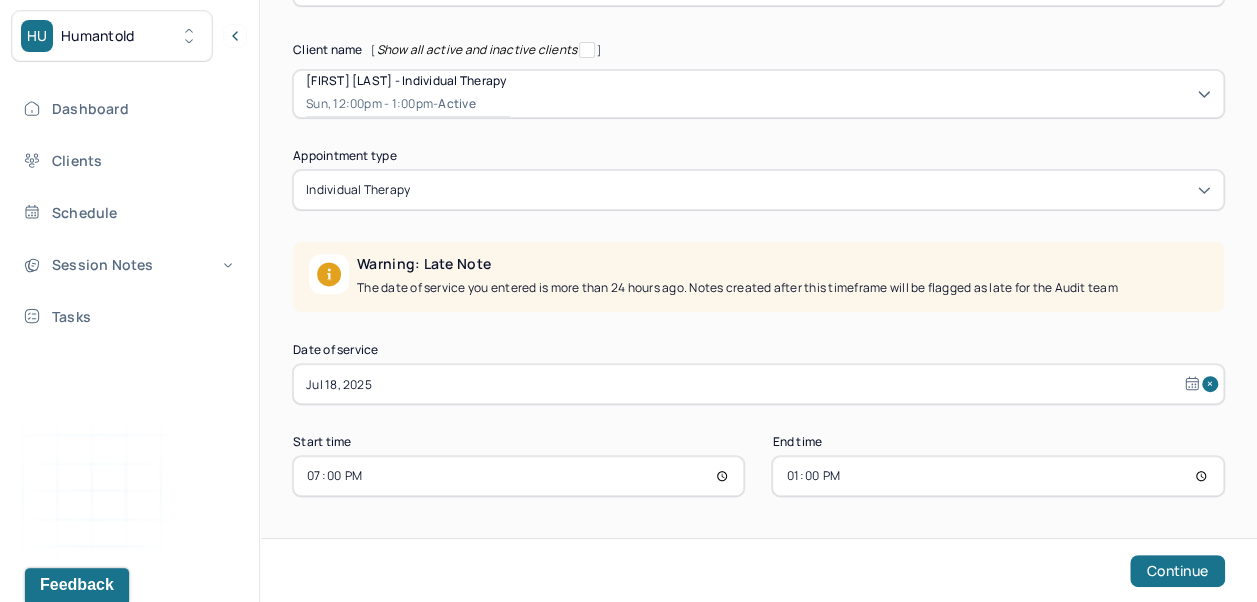 click on "Note type Individual soap note Client name [ Show all active and inactive clients ] [FIRST] [LAST] - Individual therapy [TIME] - [TIME]  -  active Supervisee name [FIRST] [LAST] Appointment type individual therapy Warning: Late Note The date of service you entered is more than 24 hours ago. Notes created after this timeframe will be flagged as late for the Audit team Date of service Jul 18, 2025 Start time 19:00 End time 13:00   Continue" at bounding box center (758, 262) 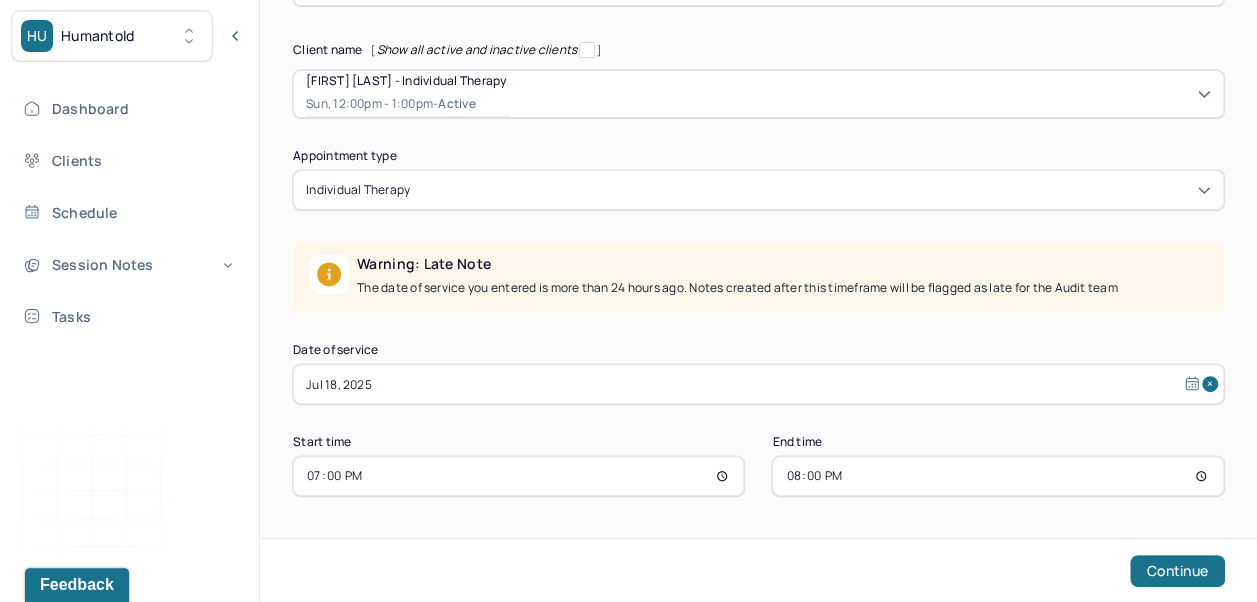 click on "Continue" at bounding box center (1177, 571) 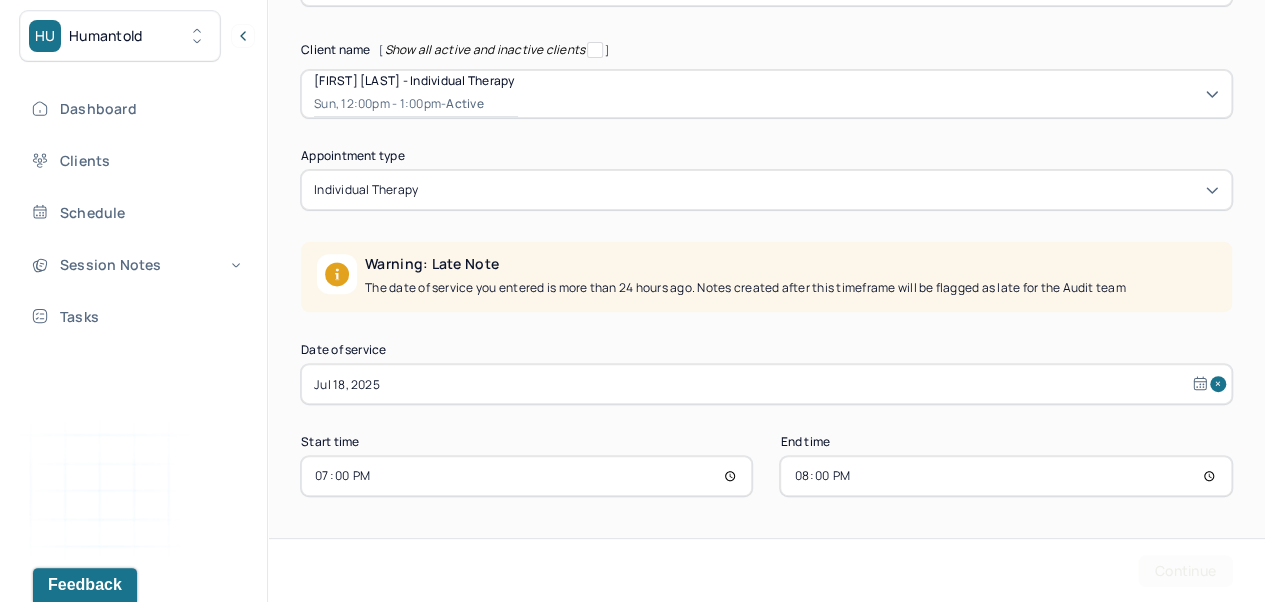 scroll, scrollTop: 0, scrollLeft: 0, axis: both 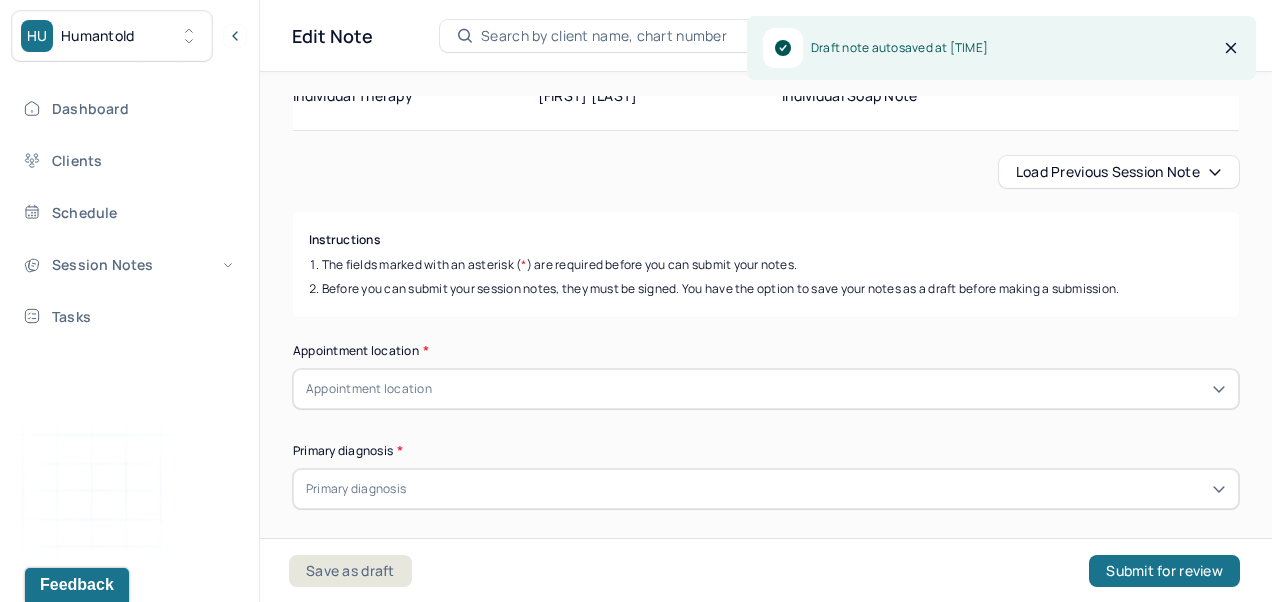 click on "Load previous session note" at bounding box center (1119, 172) 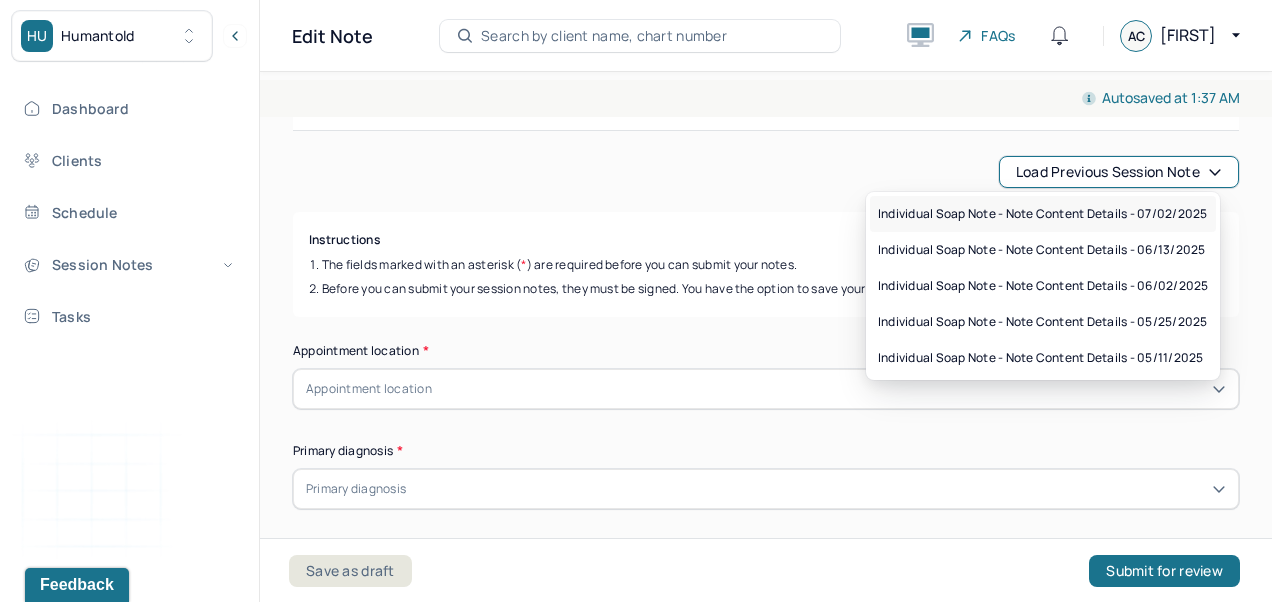 click on "Individual soap note   - Note content Details -   07/02/2025" at bounding box center (1042, 214) 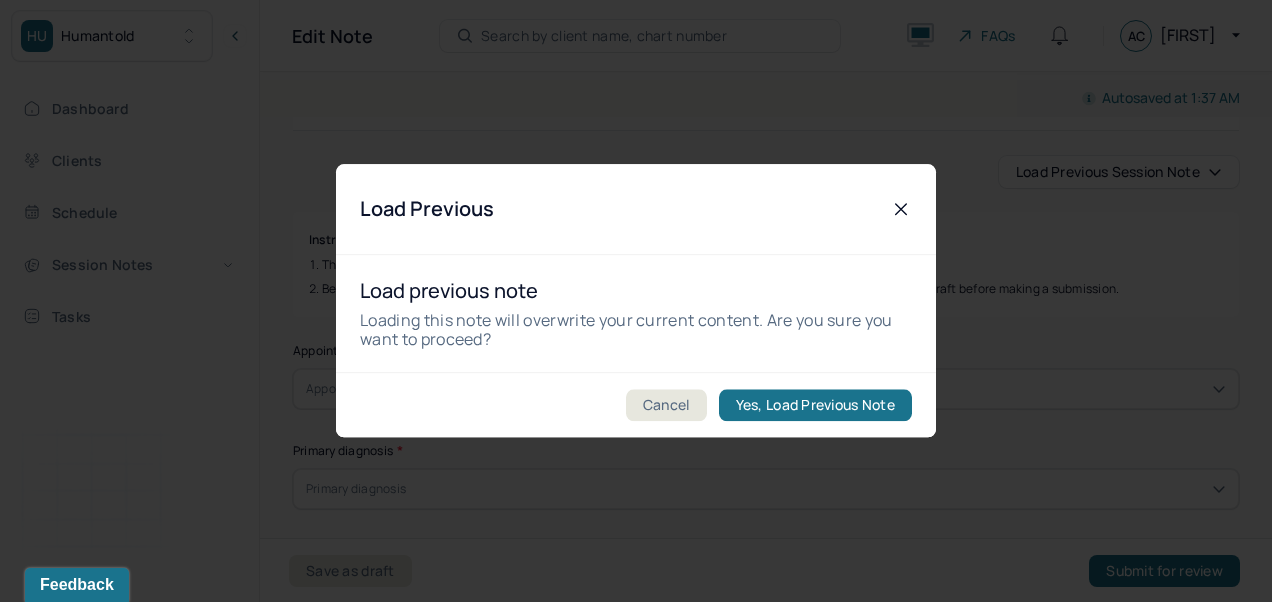 click on "Yes, Load Previous Note" at bounding box center [815, 406] 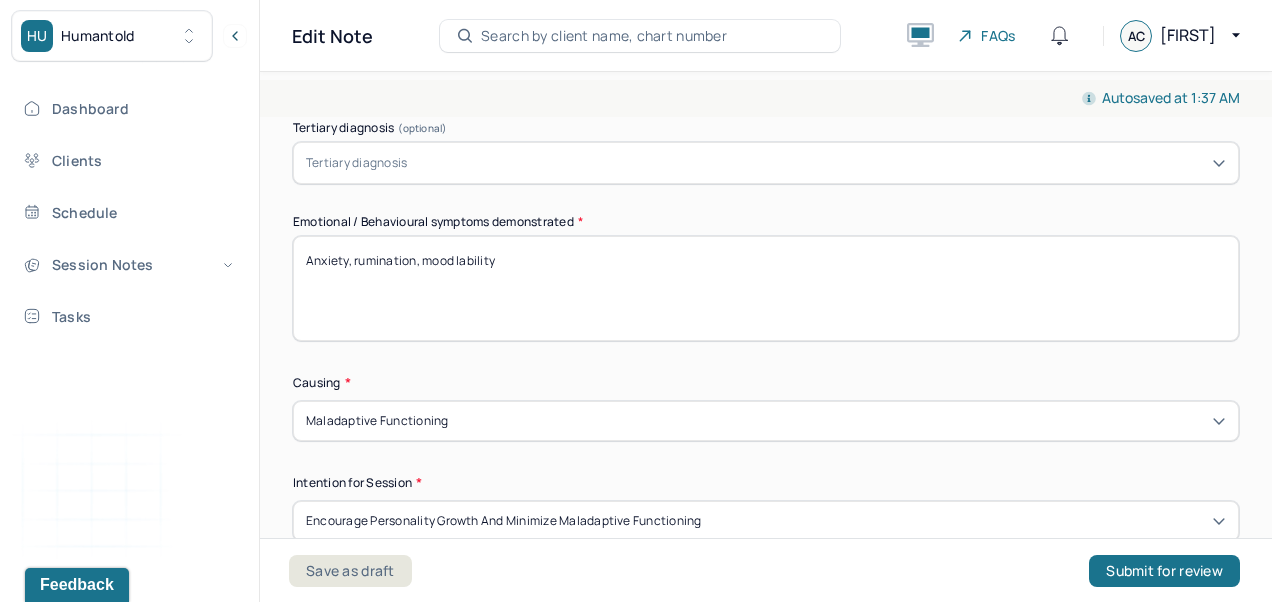 scroll, scrollTop: 961, scrollLeft: 0, axis: vertical 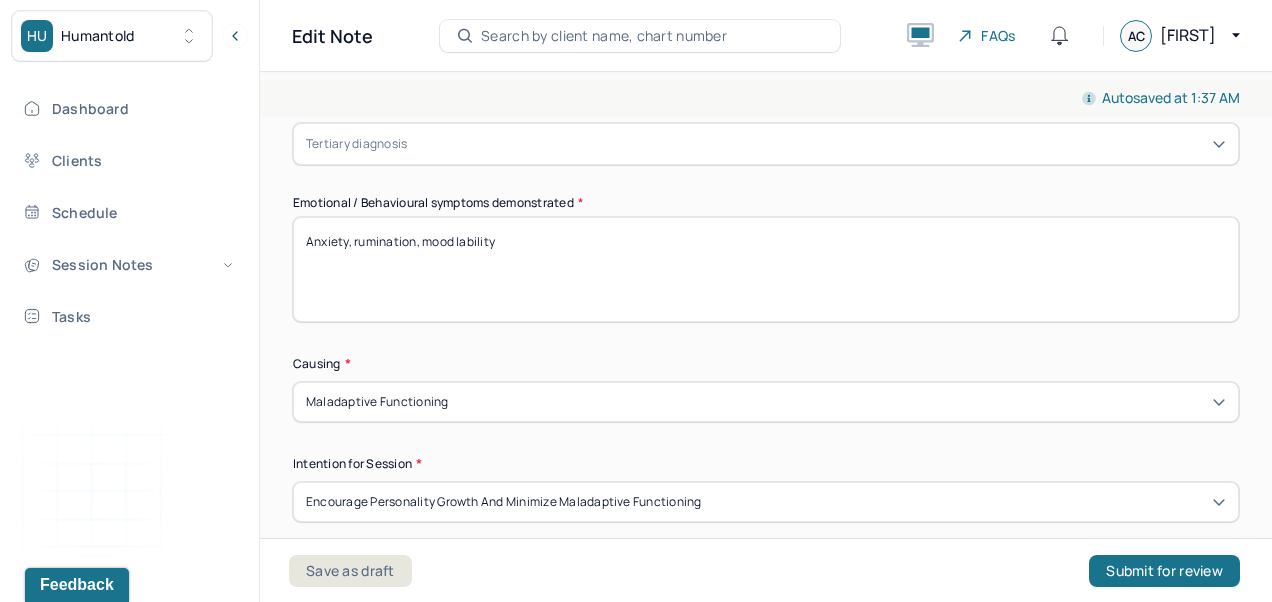 click on "Anxiety, rumination, mood lability" at bounding box center [766, 269] 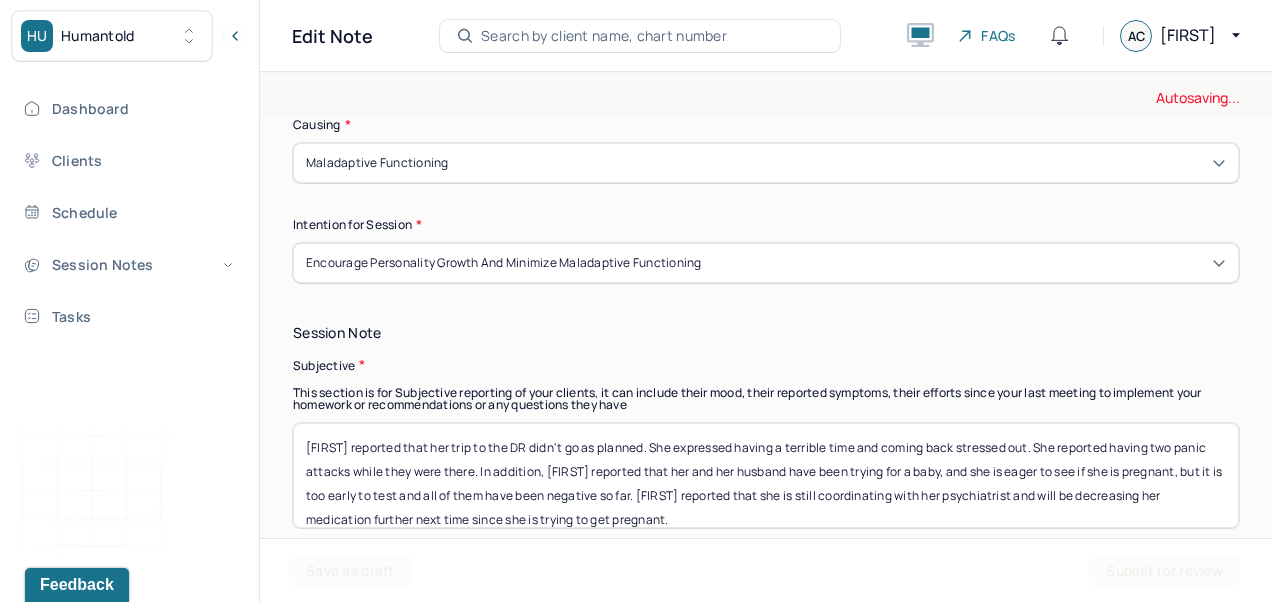 scroll, scrollTop: 1204, scrollLeft: 0, axis: vertical 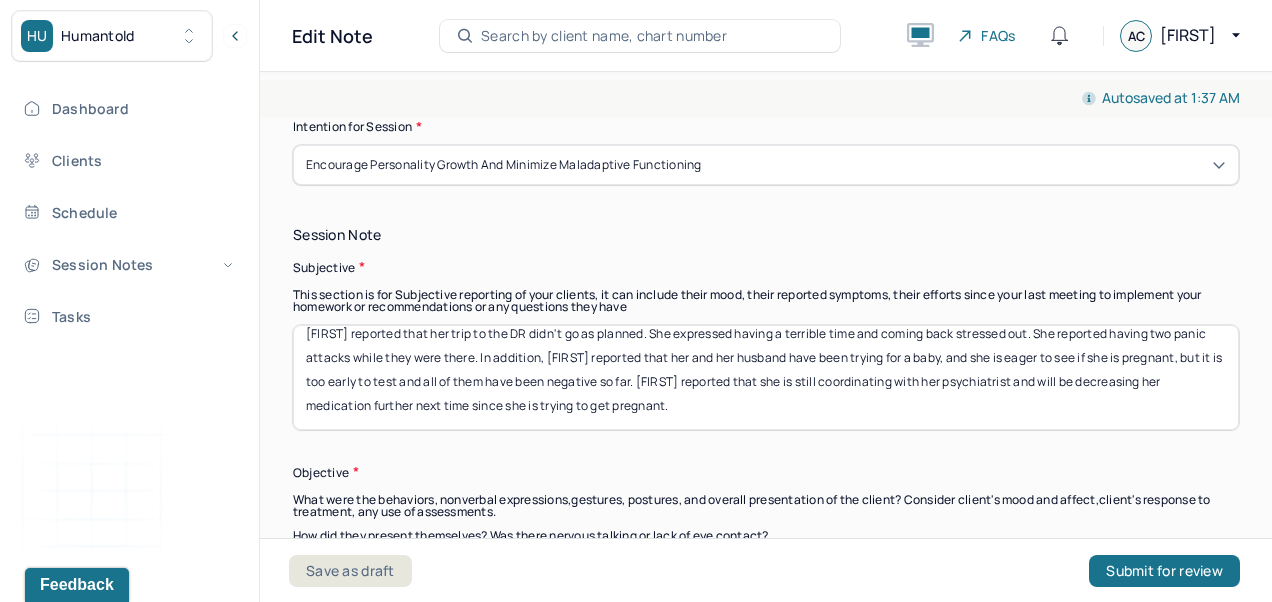 type on "Rumination, intrusive/racing thoughts, anxiety/worry, frustration" 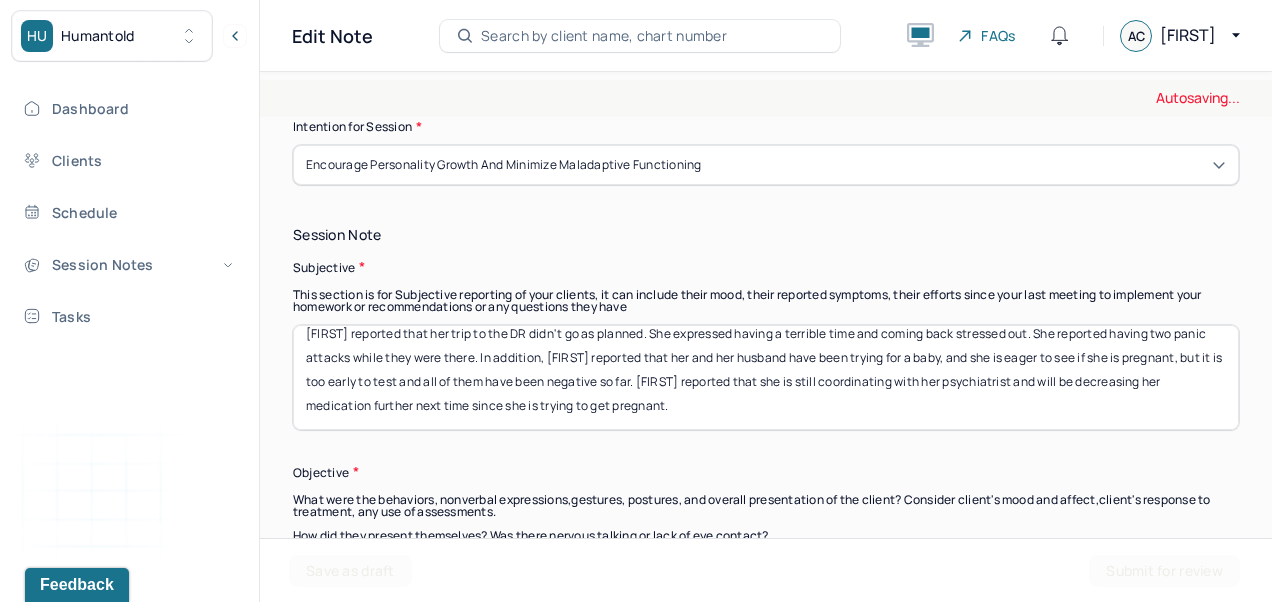 click on "[FIRST] reported that her trip to the DR didn't go as planned. She expressed having a terrible time and coming back stressed out. She reported having two panic attacks while they were there. In addition, [FIRST] reported that her and her husband have been trying for a baby, and she is eager to see if she is pregnant, but it is too early to test and all of them have been negative so far. [FIRST] reported that she is still coordinating with her psychiatrist and will be decreasing her medication further next time since she is trying to get pregnant." at bounding box center [766, 377] 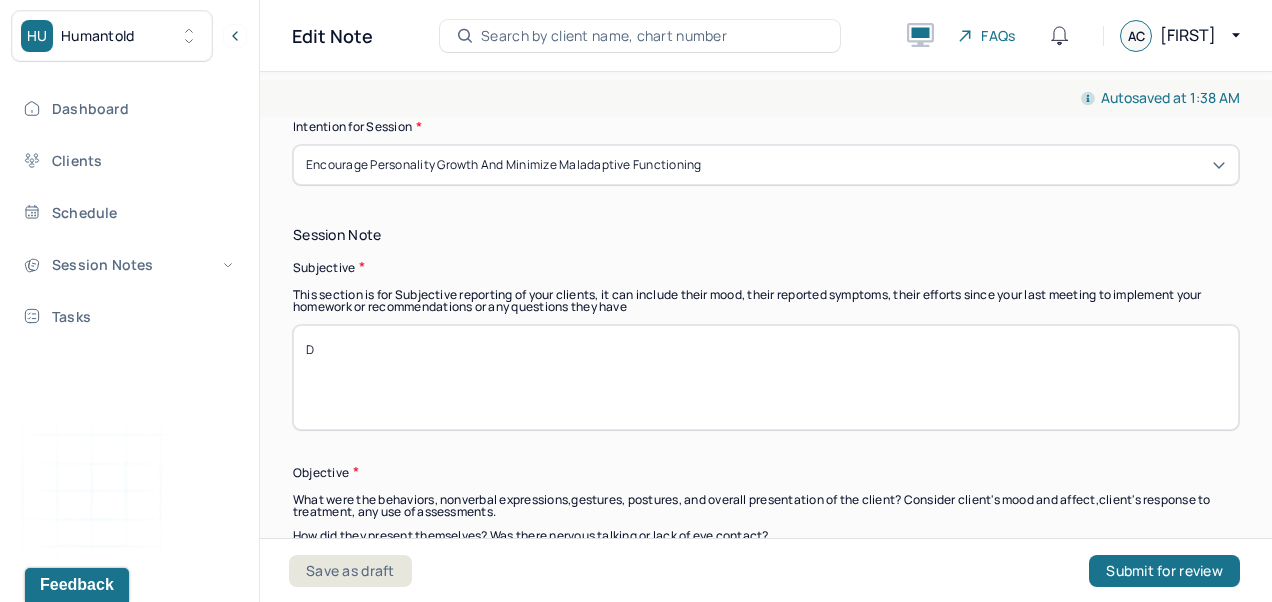 scroll, scrollTop: 0, scrollLeft: 0, axis: both 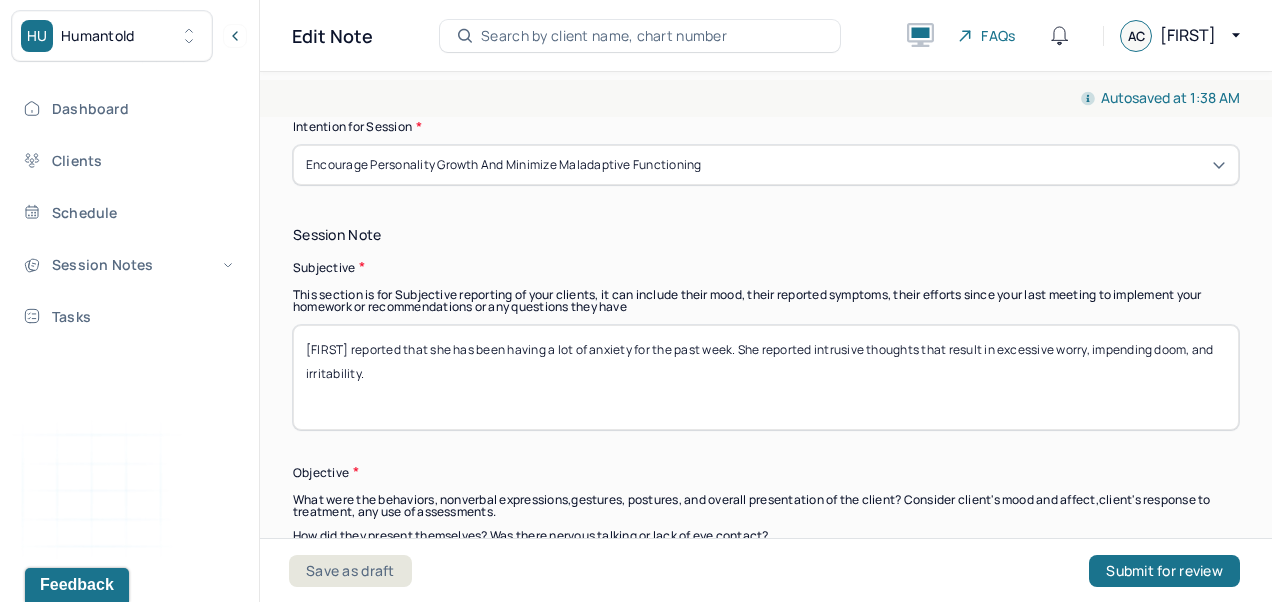 click on "[FIRST] reported that she has been having a lot of anxiety for the past week. She reported intrusive thoughts that result in excessive worry, impending doom, and irritability." at bounding box center (766, 377) 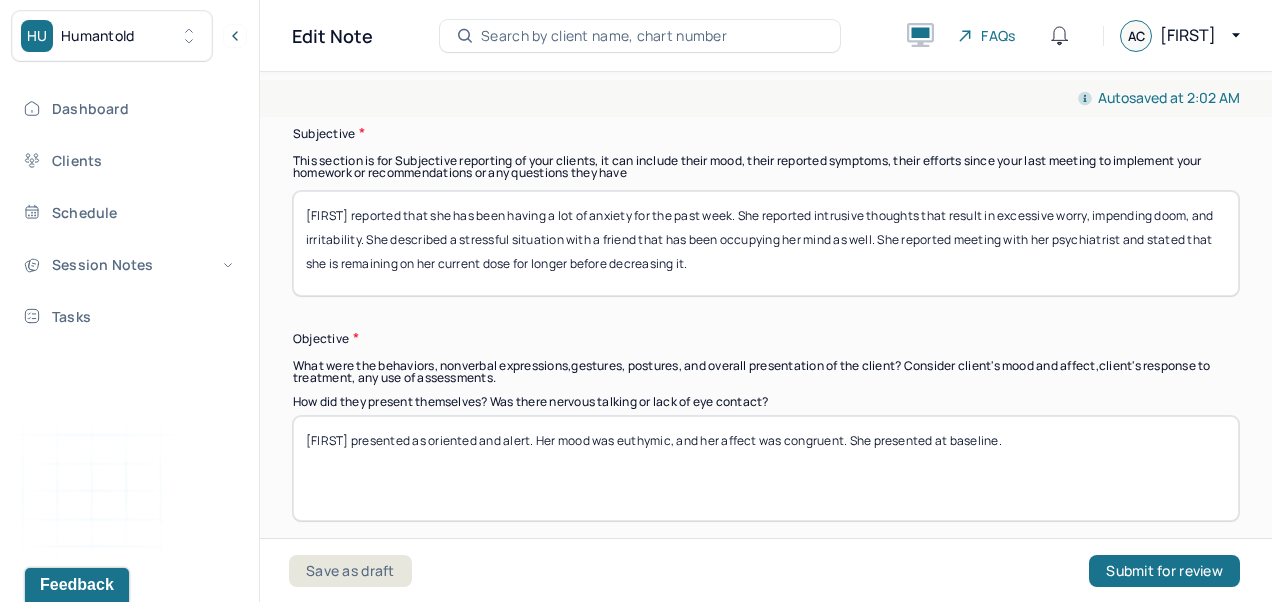 scroll, scrollTop: 1568, scrollLeft: 0, axis: vertical 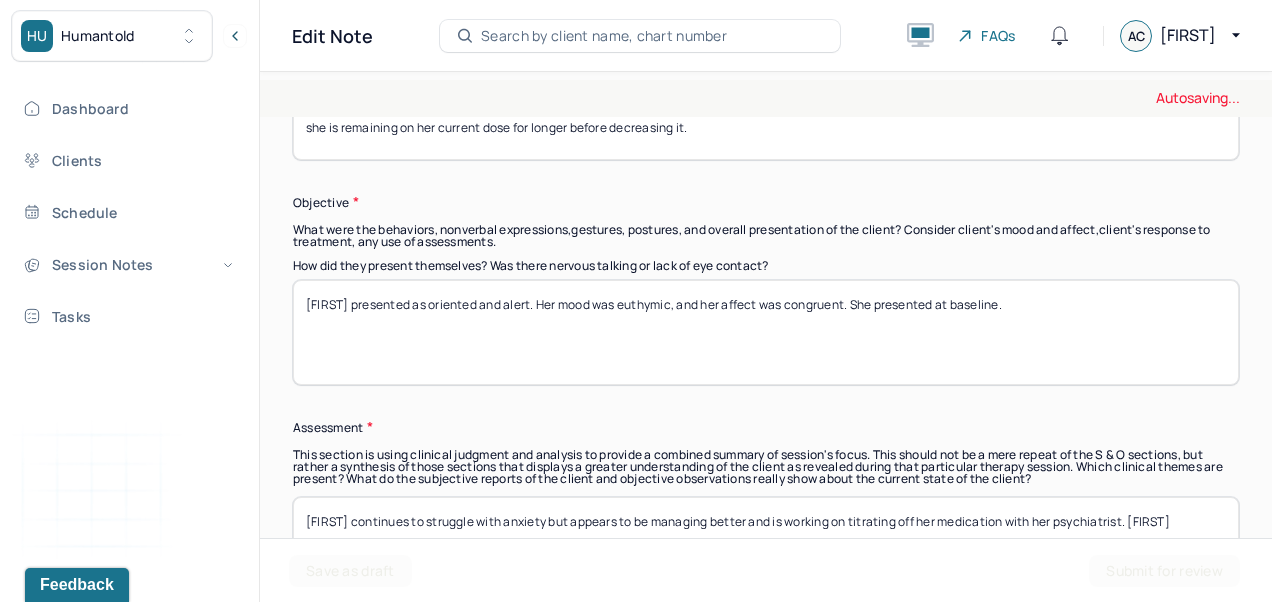 type on "[FIRST] reported that she has been having a lot of anxiety for the past week. She reported intrusive thoughts that result in excessive worry, impending doom, and irritability. She described a stressful situation with a friend that has been occupying her mind as well. She reported meeting with her psychiatrist and stated that she is remaining on her current dose for longer before decreasing it." 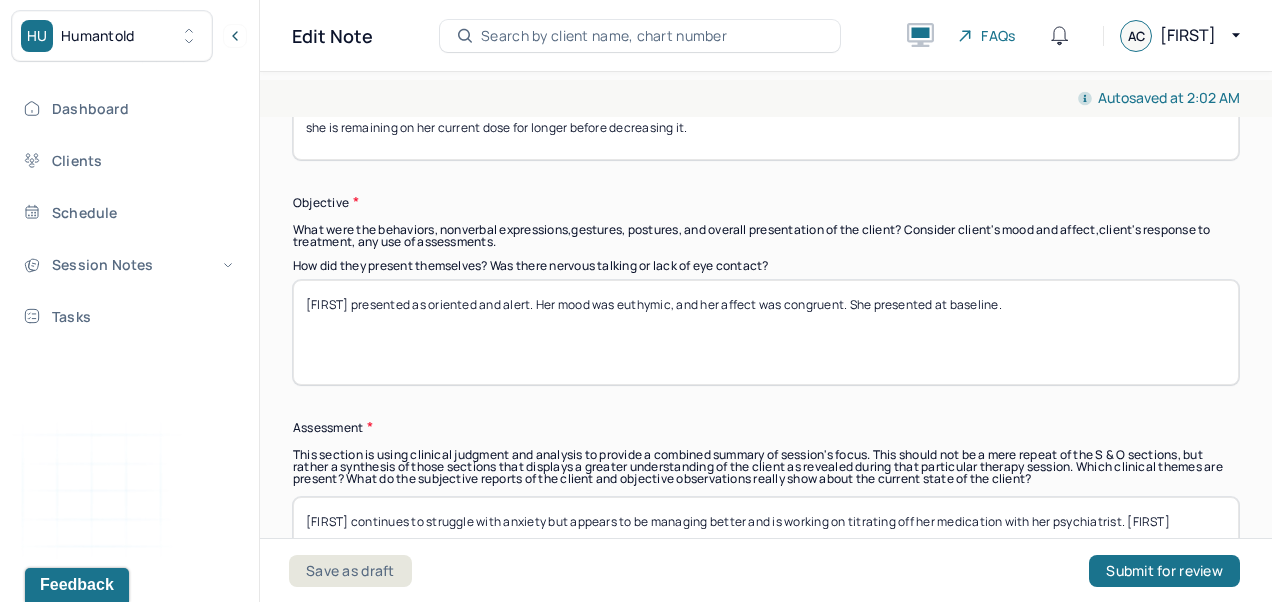 click on "[FIRST] presented as oriented and alert. Her mood was euthymic, and her affect was congruent. She presented at baseline." at bounding box center (766, 332) 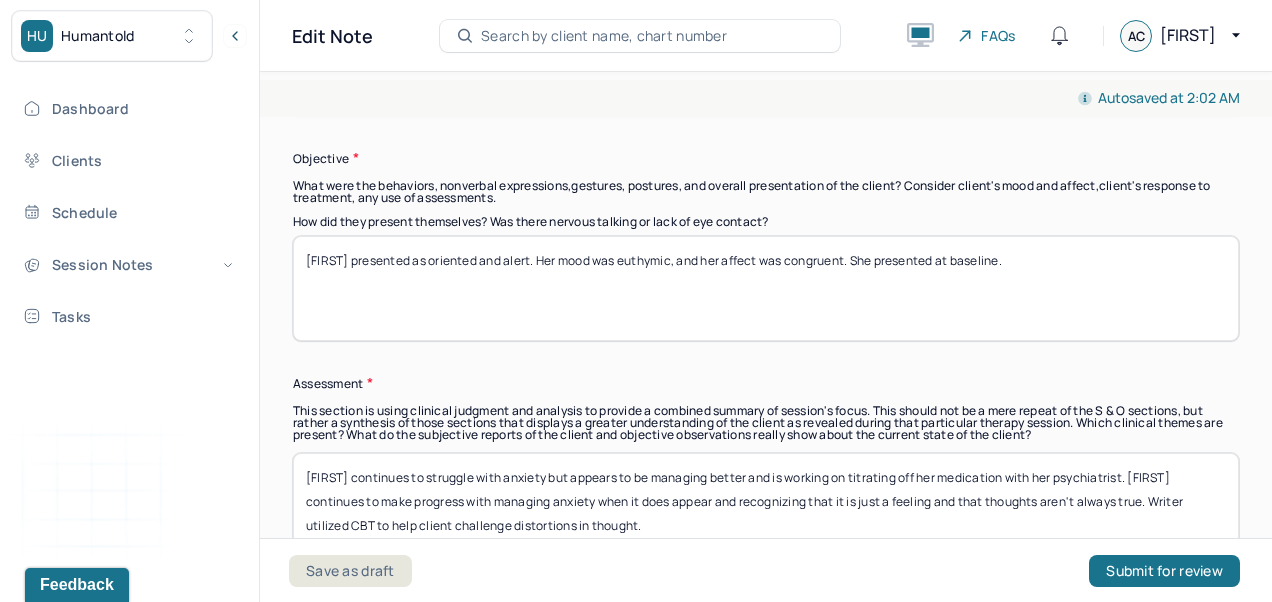 scroll, scrollTop: 1613, scrollLeft: 0, axis: vertical 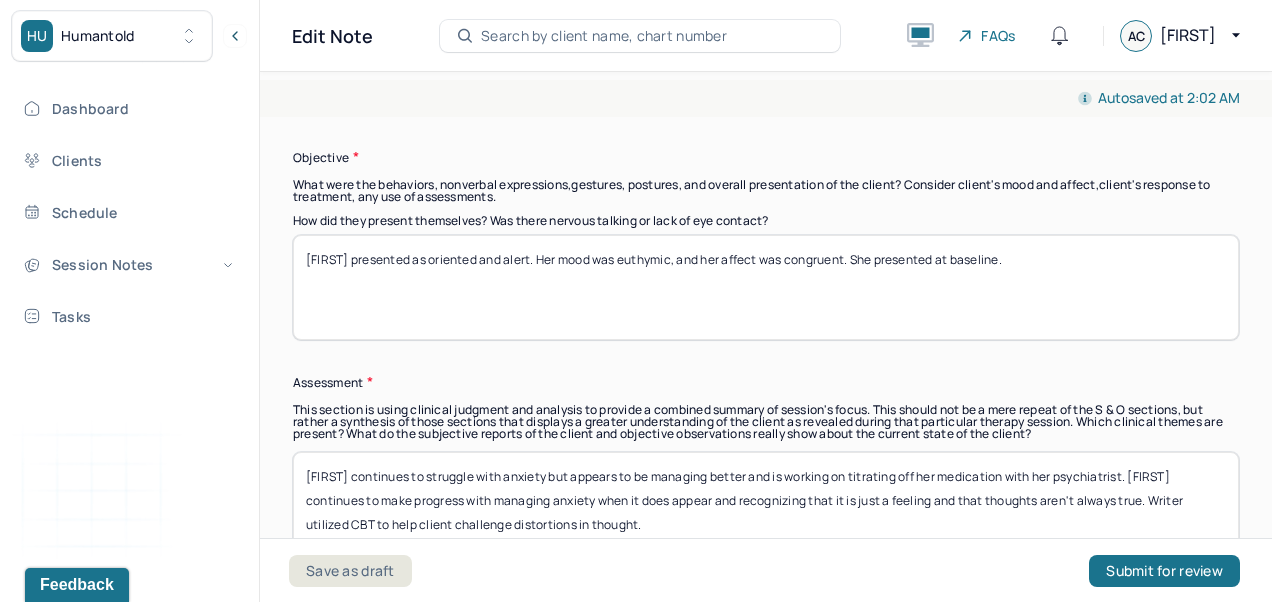 click on "[FIRST] presented as oriented and alert. Her mood was euthymic, and her affect was congruent. She presented at baseline." at bounding box center (766, 287) 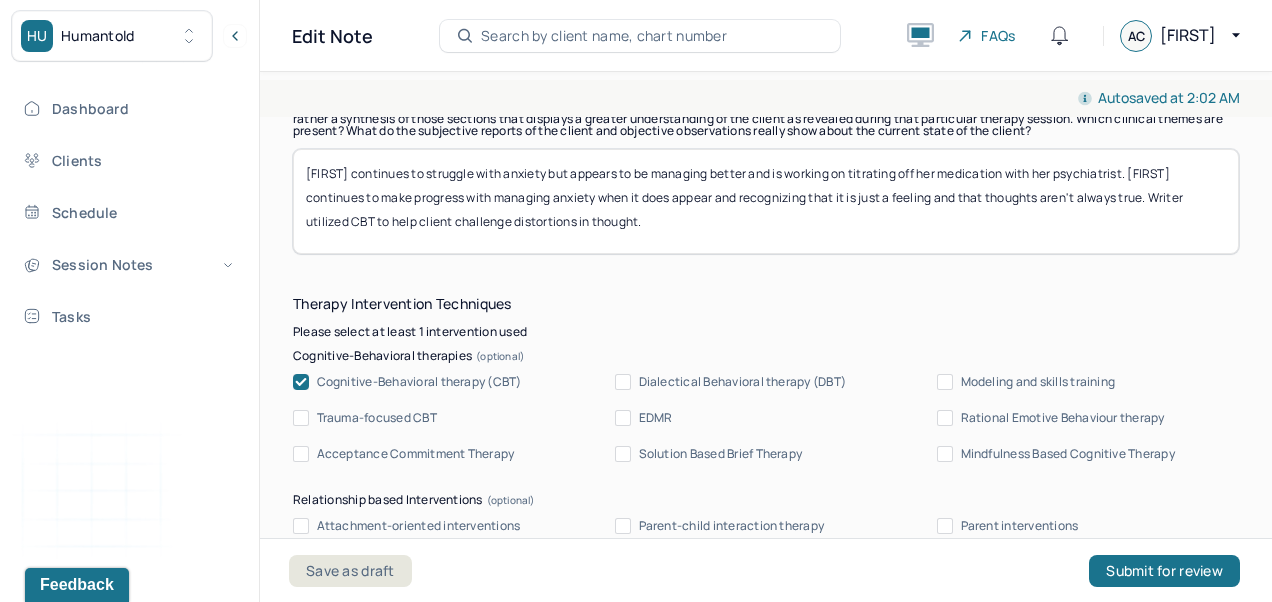 scroll, scrollTop: 1914, scrollLeft: 0, axis: vertical 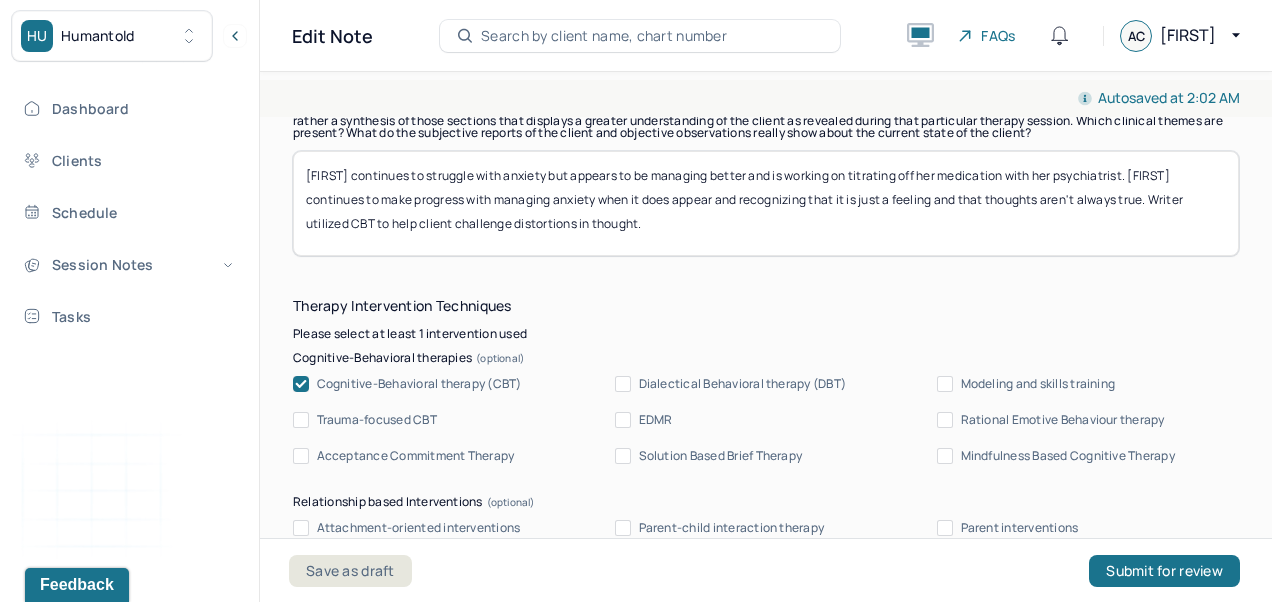click on "[FIRST] continues to struggle with anxiety but appears to be managing better and is working on titrating off her medication with her psychiatrist. [FIRST] continues to make progress with managing anxiety when it does appear and recognizing that it is just a feeling and that thoughts aren't always true. Writer utilized CBT to help client challenge distortions in thought." at bounding box center (766, 203) 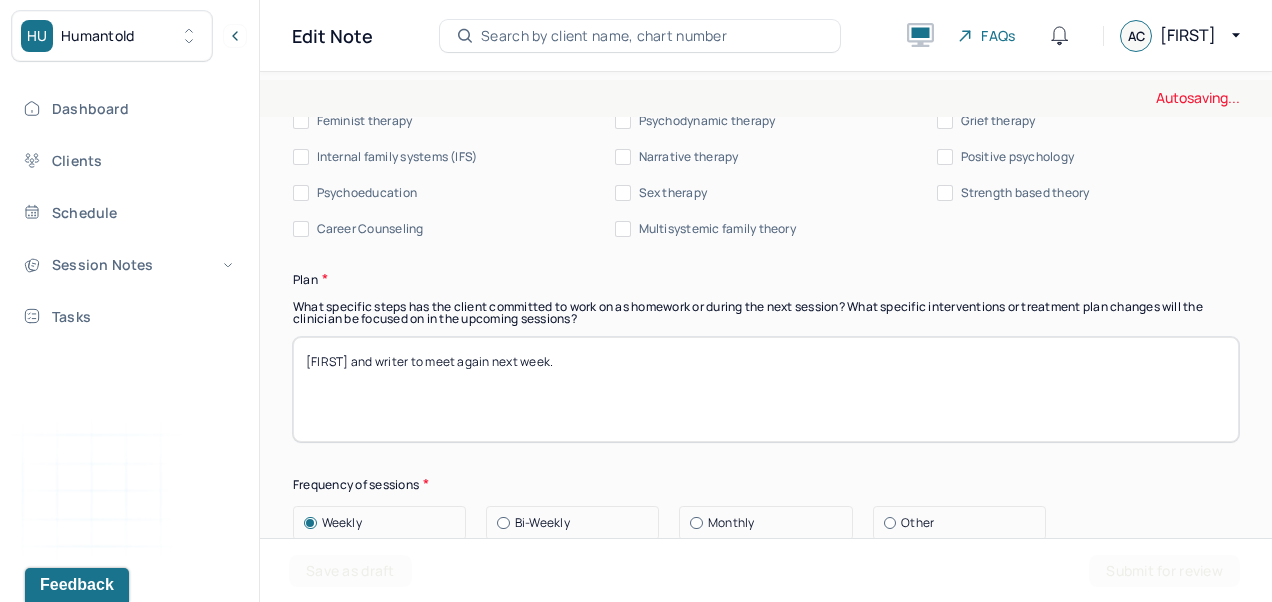 scroll, scrollTop: 2428, scrollLeft: 0, axis: vertical 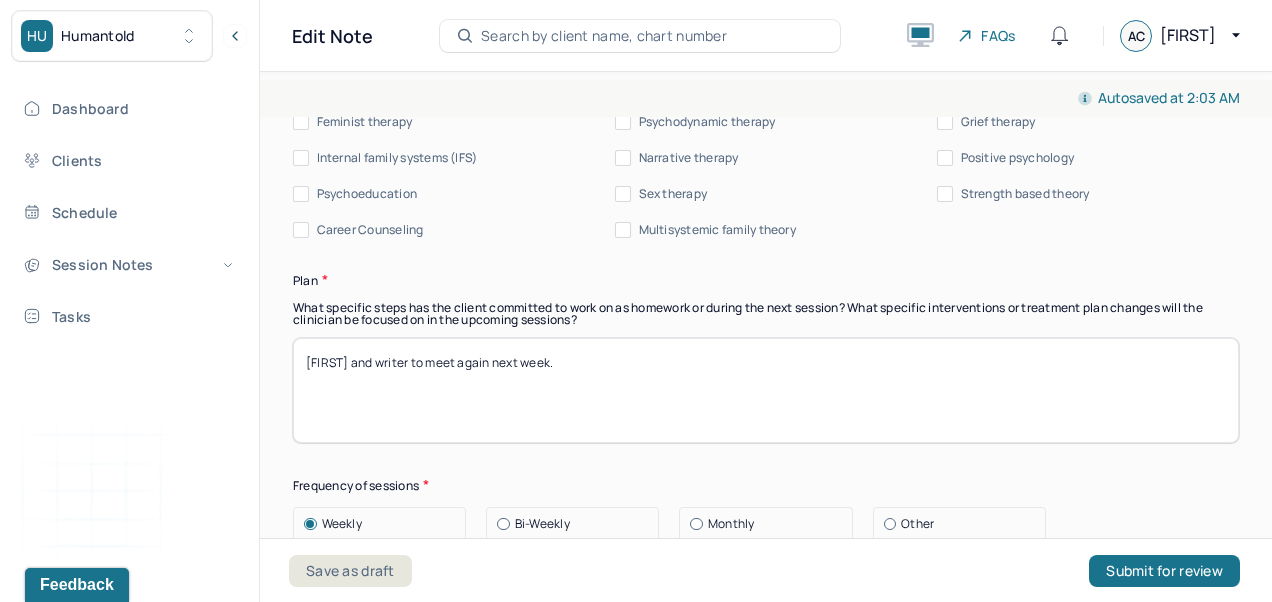 type on "[FIRST] continues to struggle with anxiety on a daily basis which impacts functioning. She continues to attend meditation classes consistently which has improved moods. [FIRST] continues to follow up with medical appointments. Writer utilized supportive/person-centered therapies." 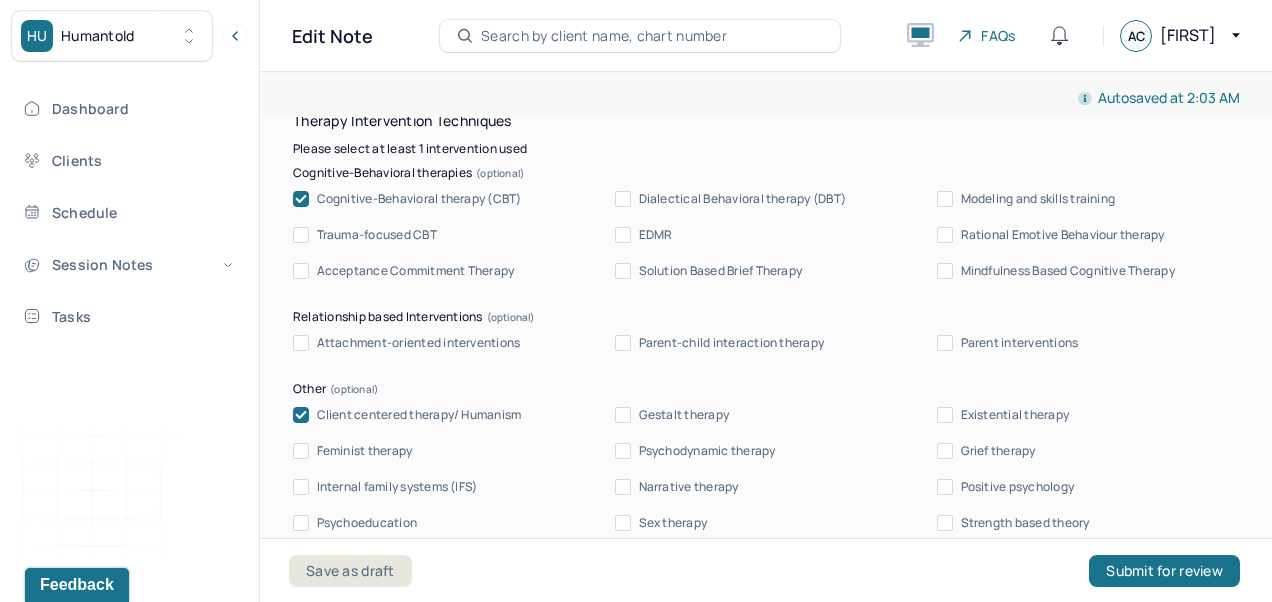 click on "Cognitive-Behavioral therapy (CBT)" at bounding box center (419, 199) 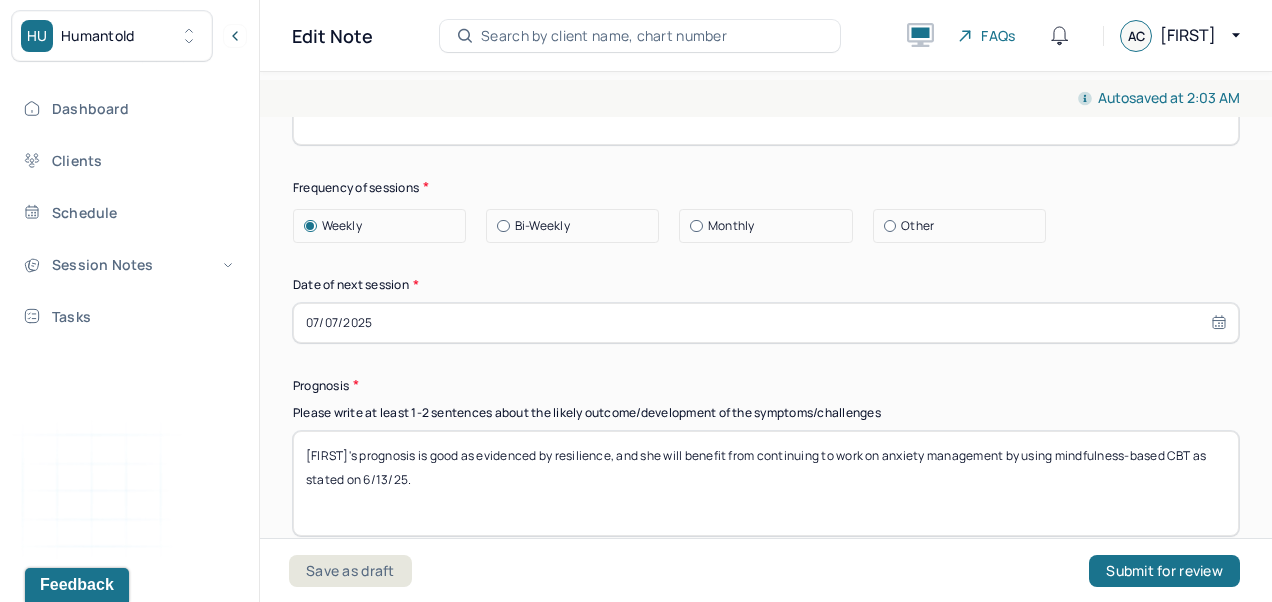 scroll, scrollTop: 2731, scrollLeft: 0, axis: vertical 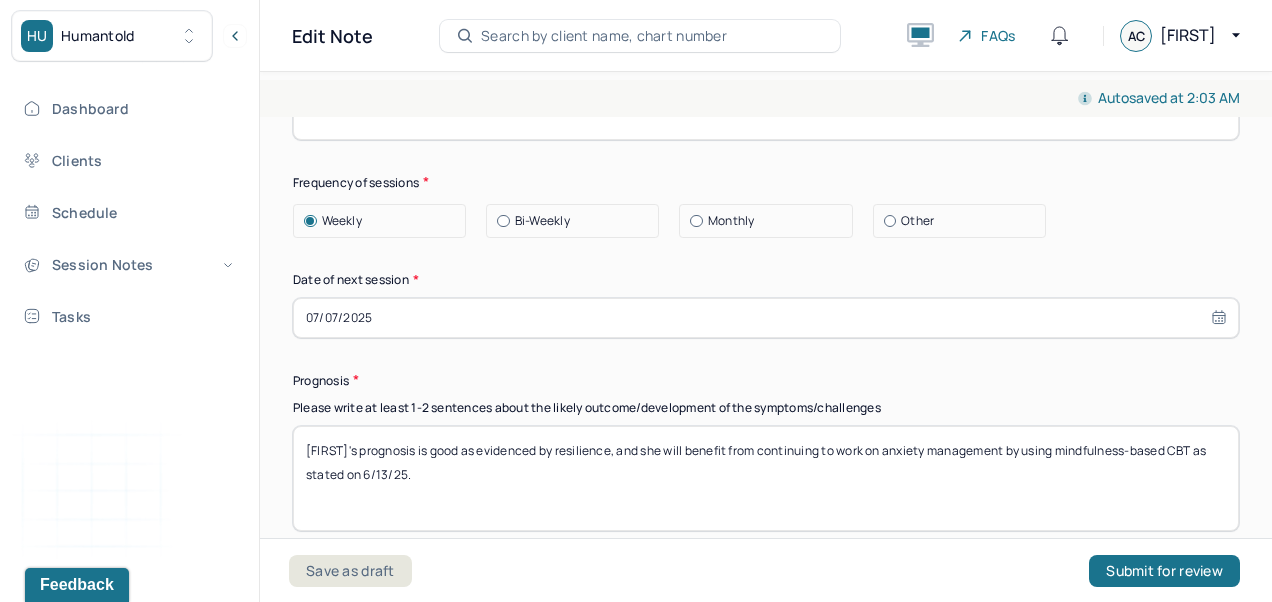 click on "[FIRST] and writer to meet again next week." at bounding box center [766, 87] 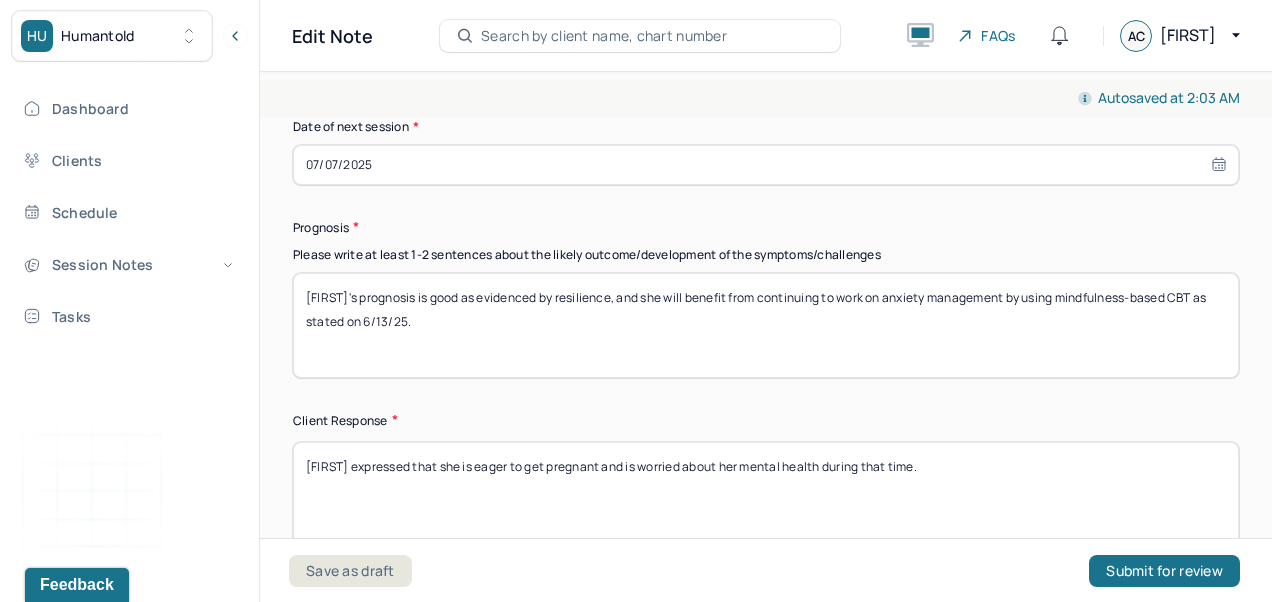 scroll, scrollTop: 2886, scrollLeft: 0, axis: vertical 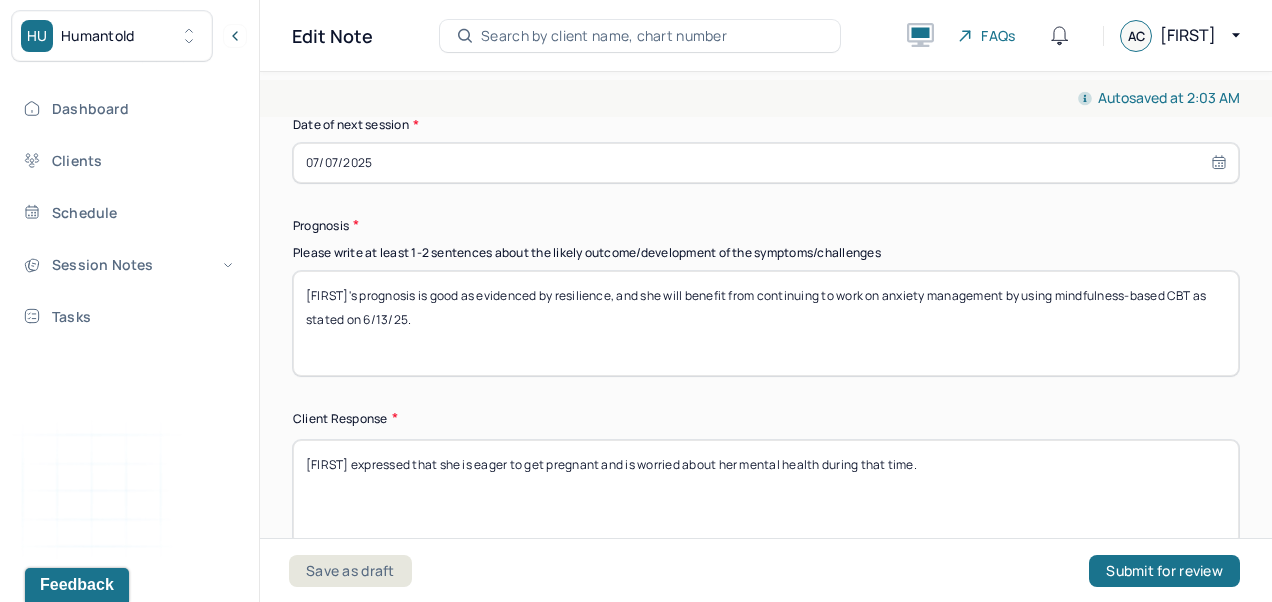 click on "07/07/2025" at bounding box center (766, 163) 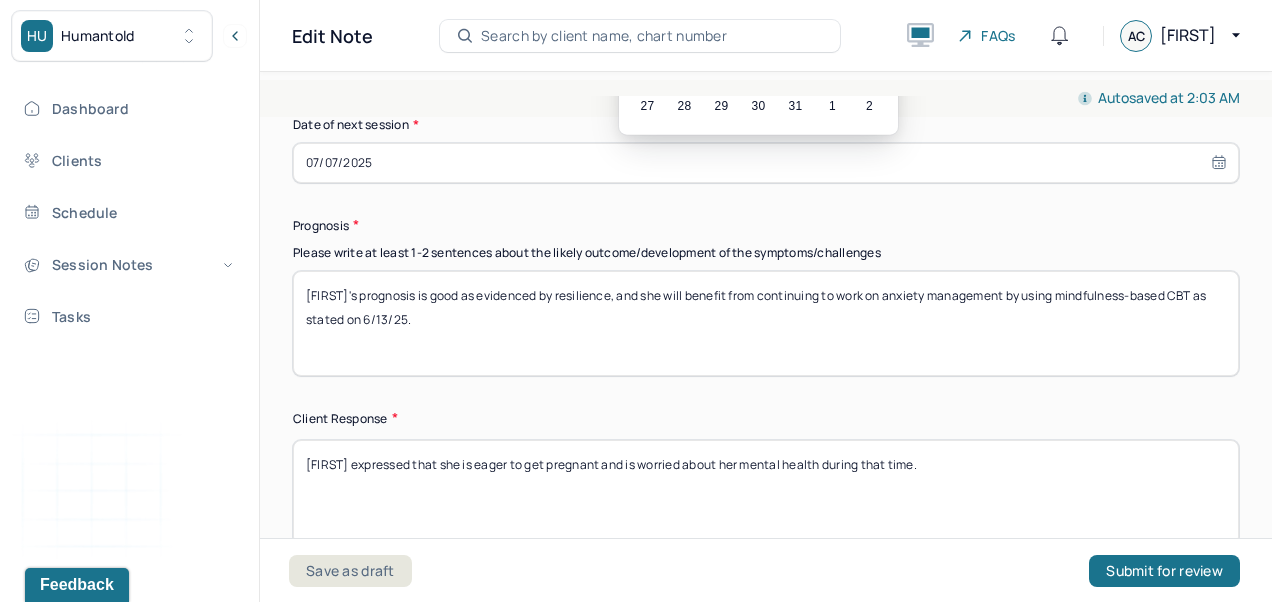 click on "22" at bounding box center (721, 68) 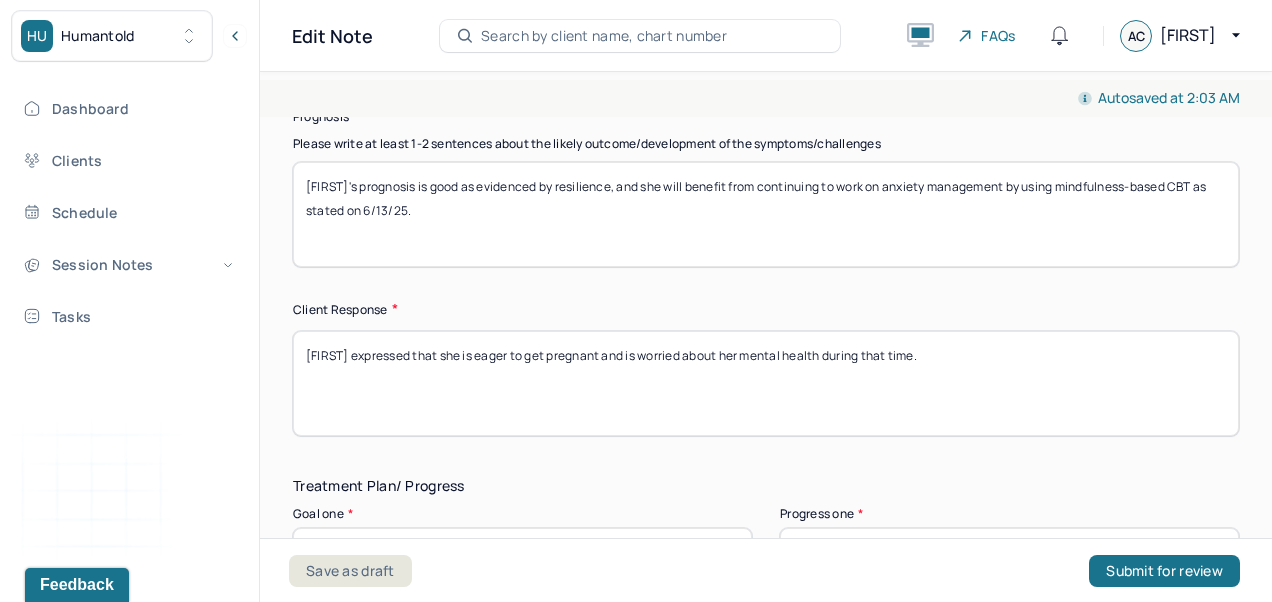 scroll, scrollTop: 2982, scrollLeft: 0, axis: vertical 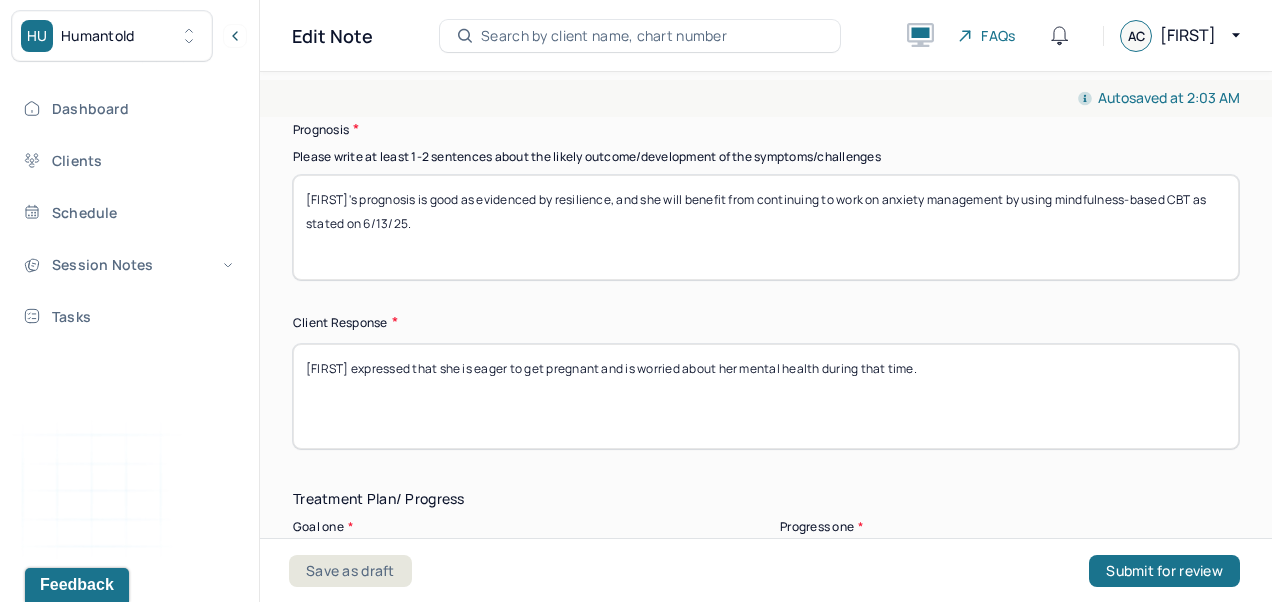 click on "07/22/2025" at bounding box center (766, 67) 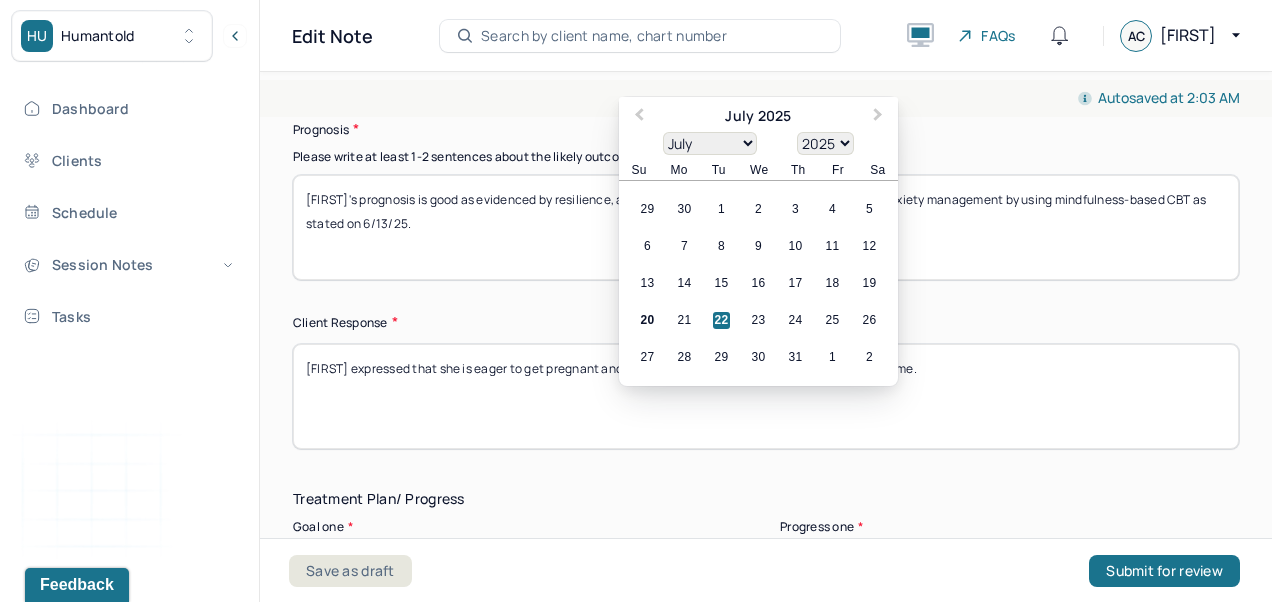 click on "23" at bounding box center (758, 320) 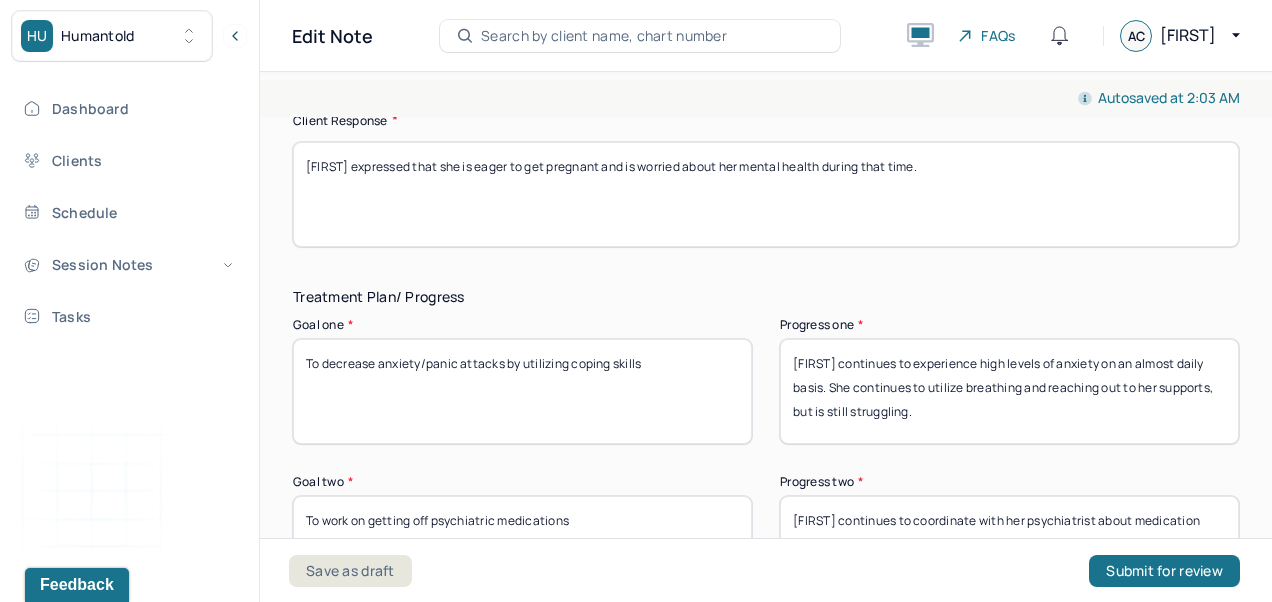 scroll, scrollTop: 3190, scrollLeft: 0, axis: vertical 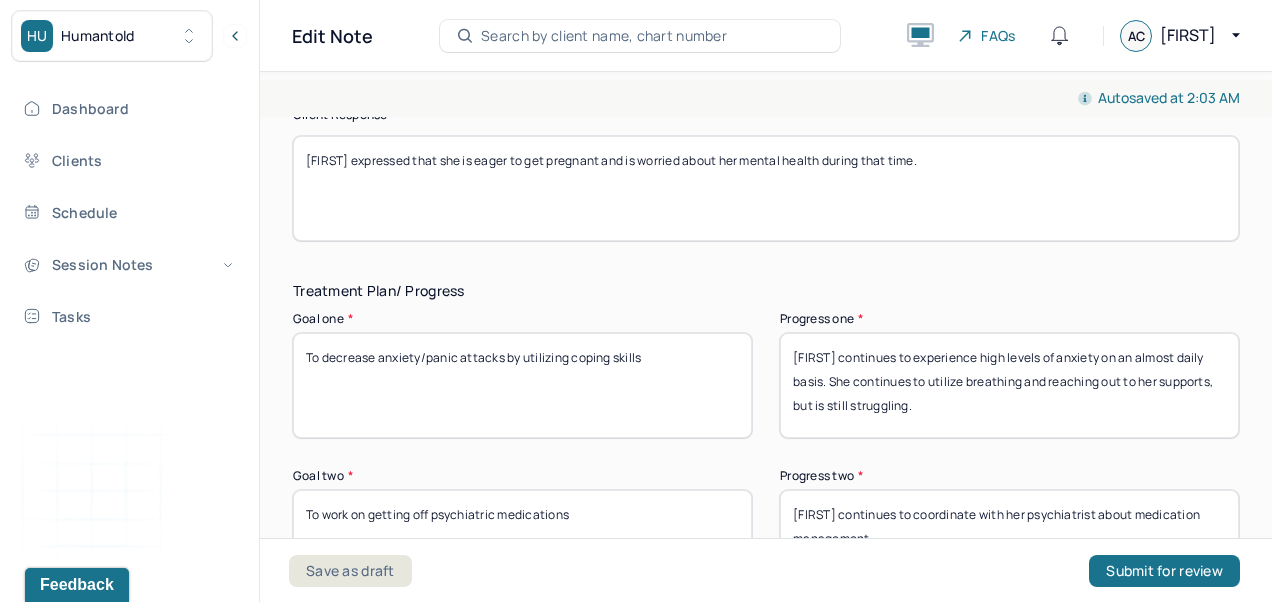 click on "[FIRST]'s prognosis is good as evidenced by resilience, and she will benefit from continuing to work on anxiety management by using mindfulness-based CBT as stated on 6/13/25." at bounding box center (766, 19) 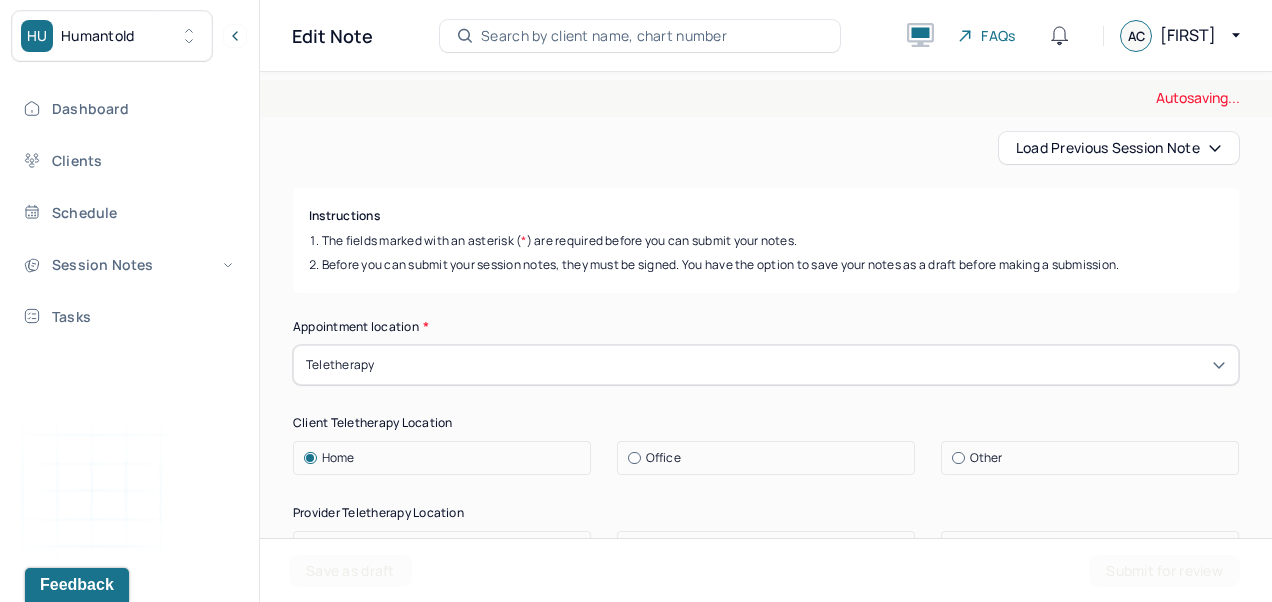 scroll, scrollTop: 0, scrollLeft: 0, axis: both 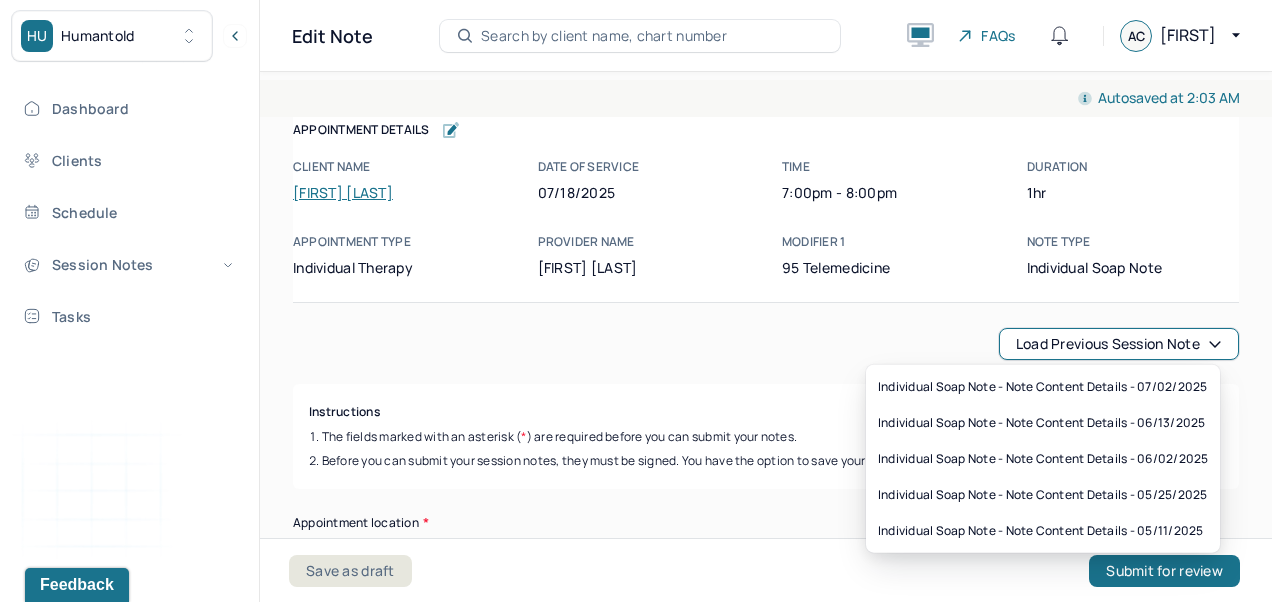 click on "Load previous session note" at bounding box center (1119, 344) 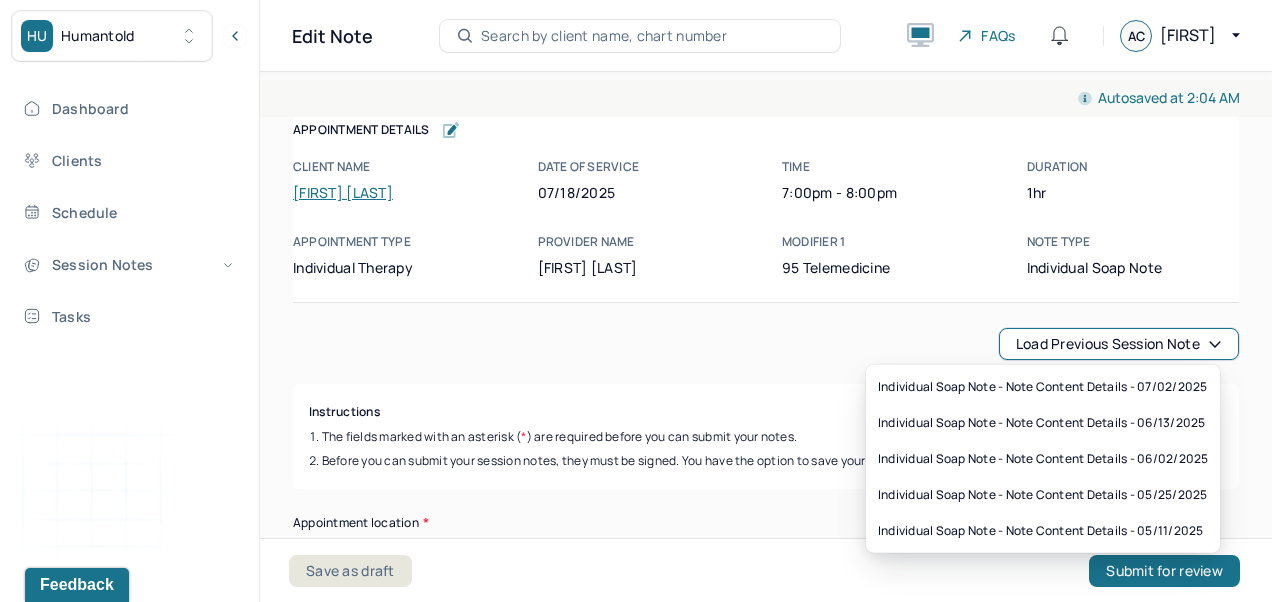 click on "Load previous session note   Instructions The fields marked with an asterisk ( * ) are required before you can submit your notes. Before you can submit your session notes, they must be signed. You have the option to save your notes as a draft before making a submission. Appointment location * Teletherapy Client Teletherapy Location Home Office Other Provider Teletherapy Location Home Office Other Consent was received for the teletherapy session The teletherapy session was conducted via video Primary diagnosis * F41.1 GENERALIZED ANXIETY DISORDER Secondary diagnosis (optional) Secondary diagnosis Tertiary diagnosis (optional) Tertiary diagnosis Emotional / Behavioural symptoms demonstrated * Rumination, intrusive/racing thoughts, anxiety/worry, frustration  Causing * Maladaptive Functioning Intention for Session * Encourage personality growth and minimize maladaptive functioning Session Note Subjective Objective How did they present themselves? Was there nervous talking or lack of eye contact? Assessment * *" at bounding box center [766, 2480] 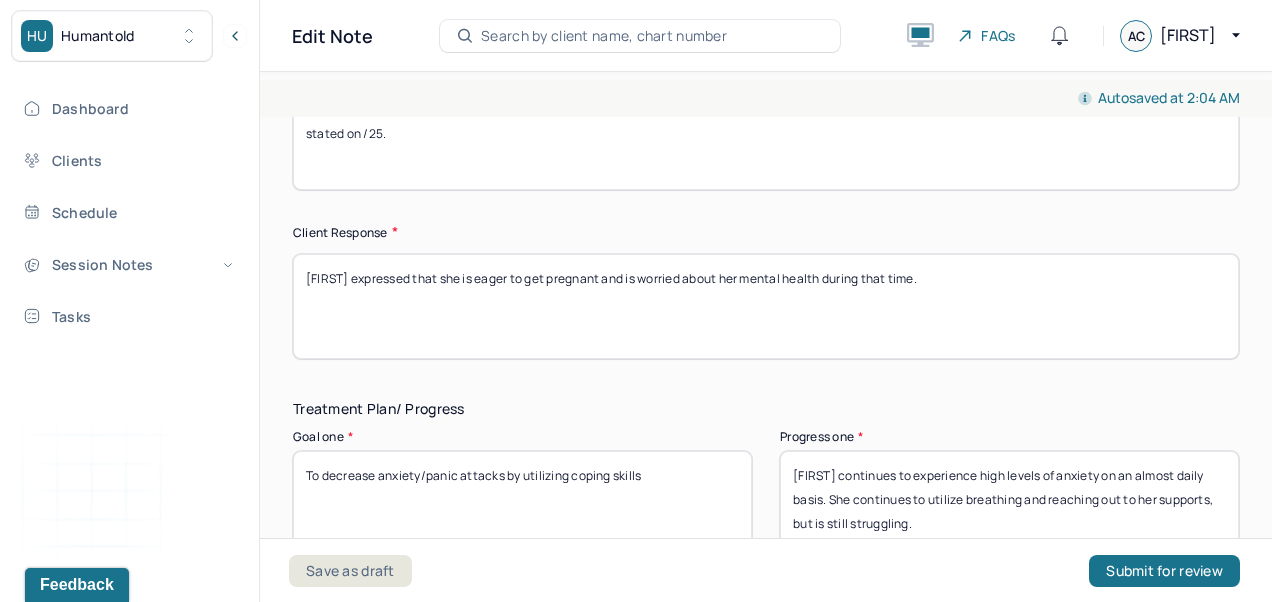 scroll, scrollTop: 3074, scrollLeft: 0, axis: vertical 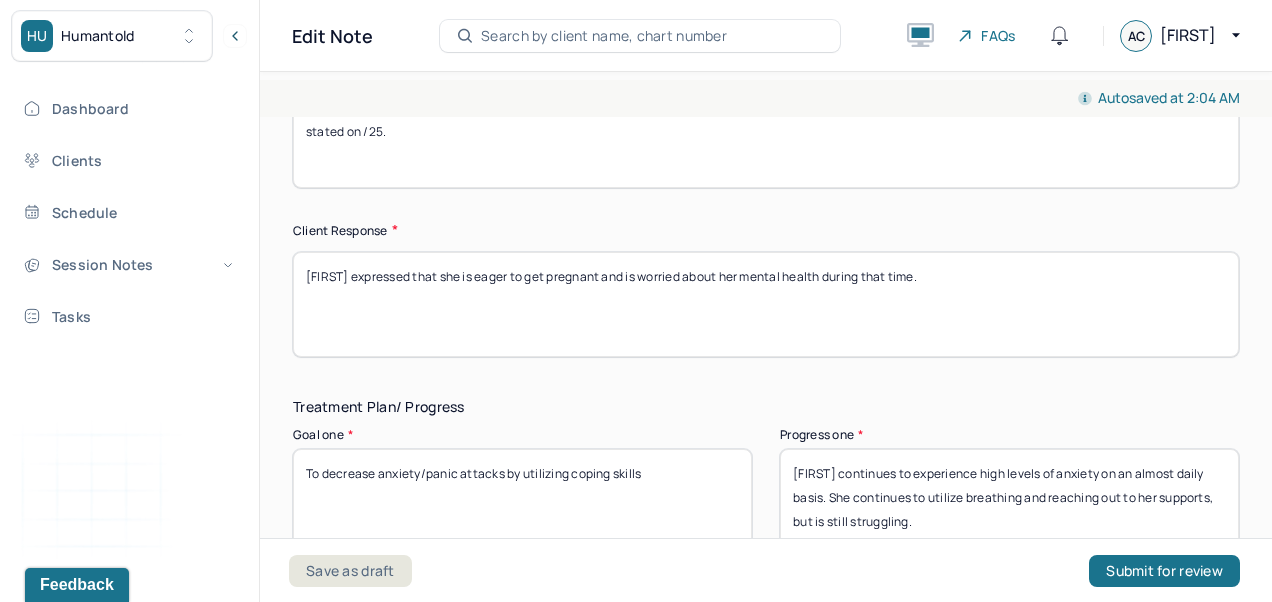 click on "[FIRST]'s prognosis is good as evidenced by resilience, and she will benefit from continuing to work on anxiety management by using mindfulness-based CBT as stated on /25." at bounding box center [766, 135] 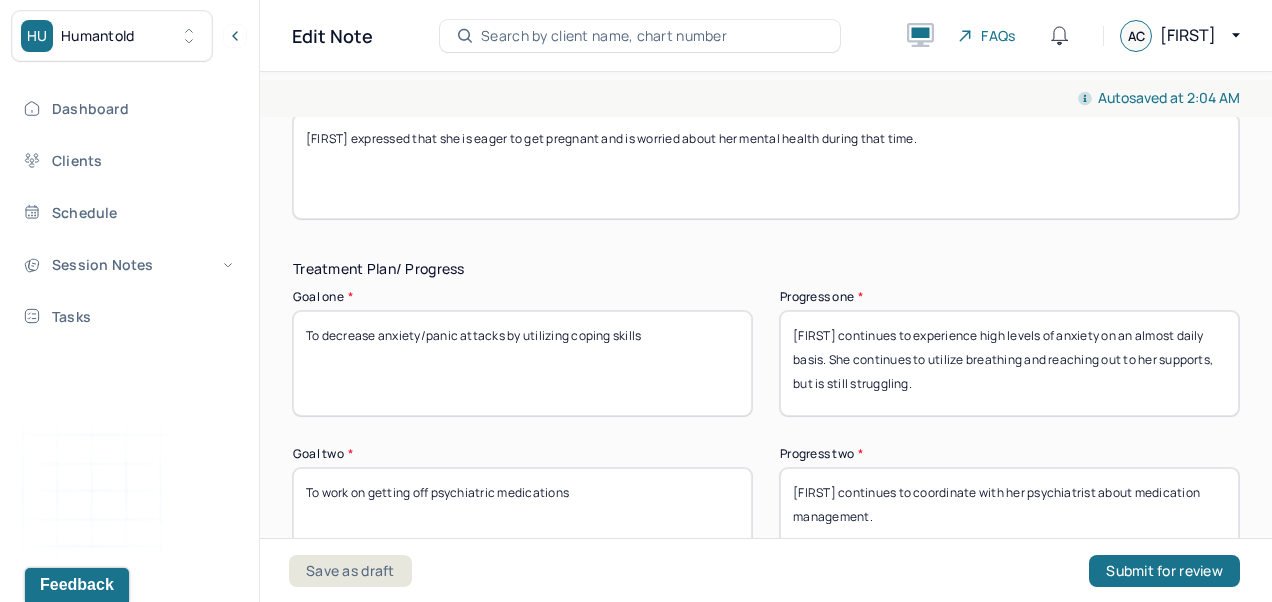 scroll, scrollTop: 3218, scrollLeft: 0, axis: vertical 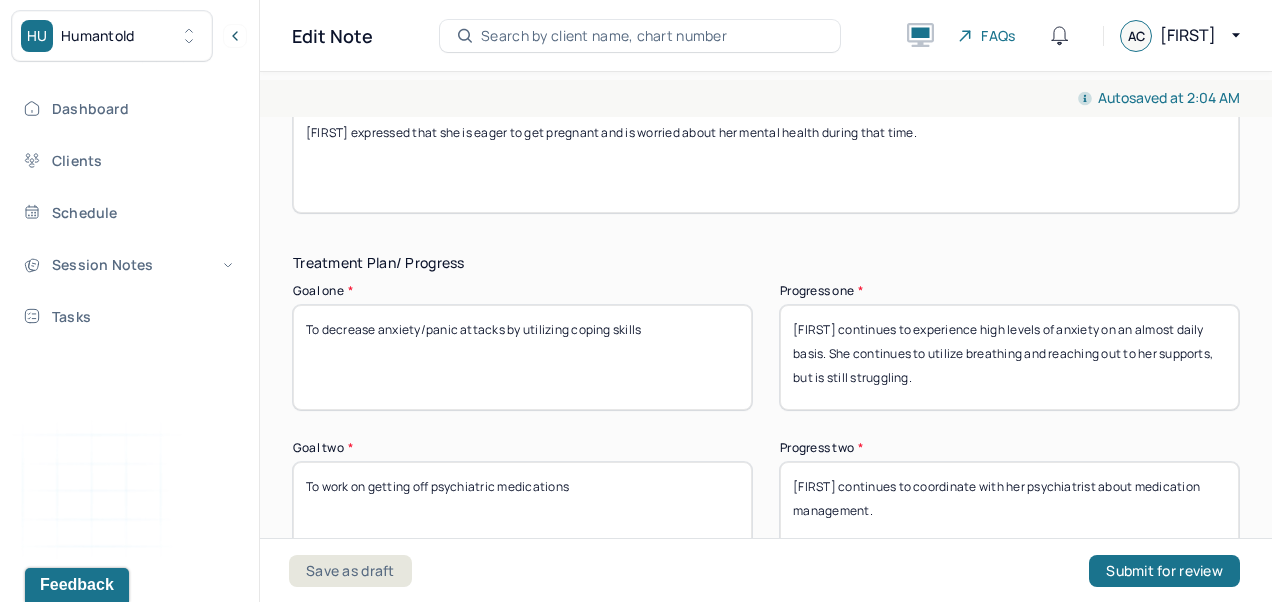 type on "[NAME]'s prognosis is good as evidenced by resilience, and she will benefit from continuing to work on anxiety management by using mindfulness-based CBT as stated on [DATE]." 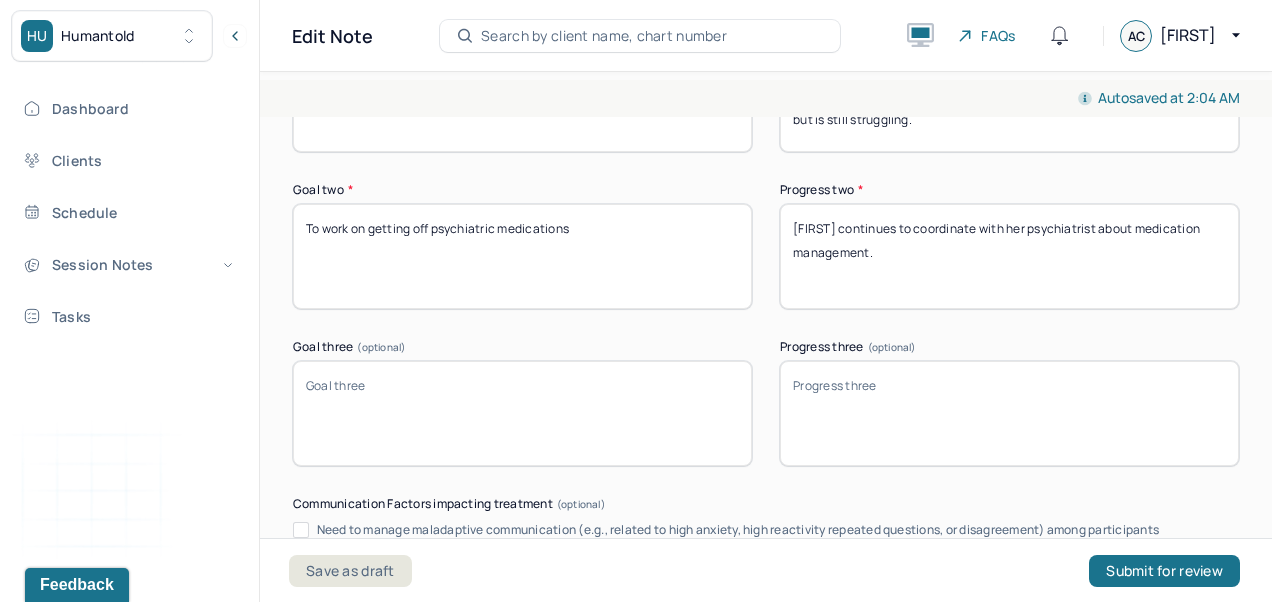 scroll, scrollTop: 3484, scrollLeft: 0, axis: vertical 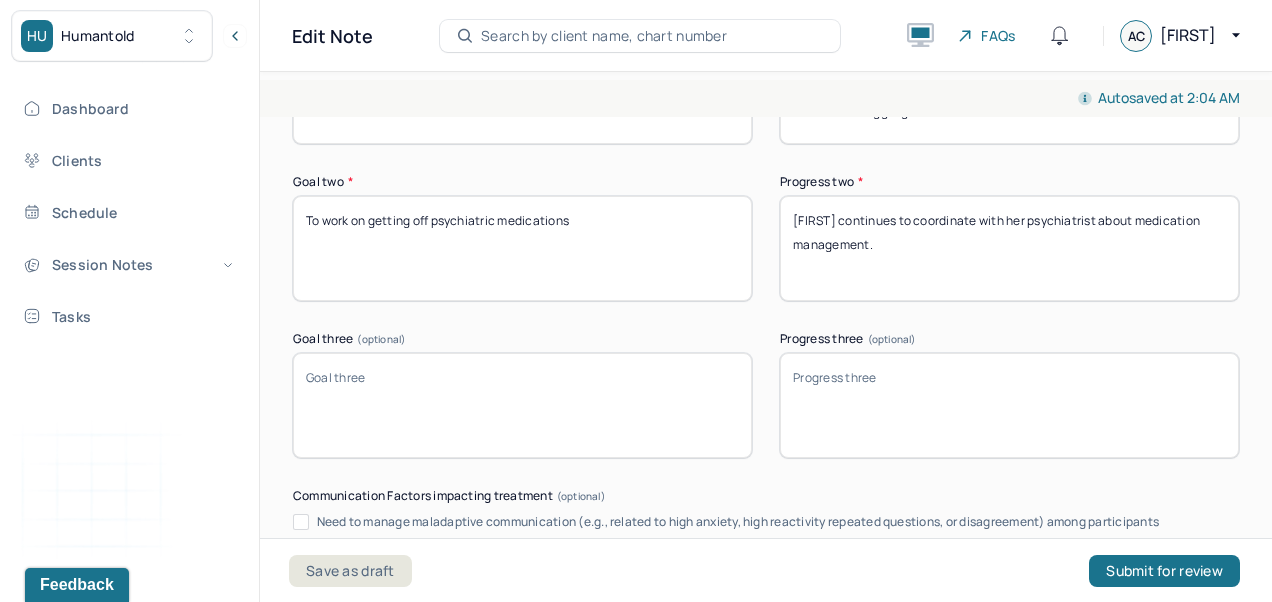type on "[NAME] reported that she is still trying to have a baby with her husband and has been unsuccessful so far which is discouraging." 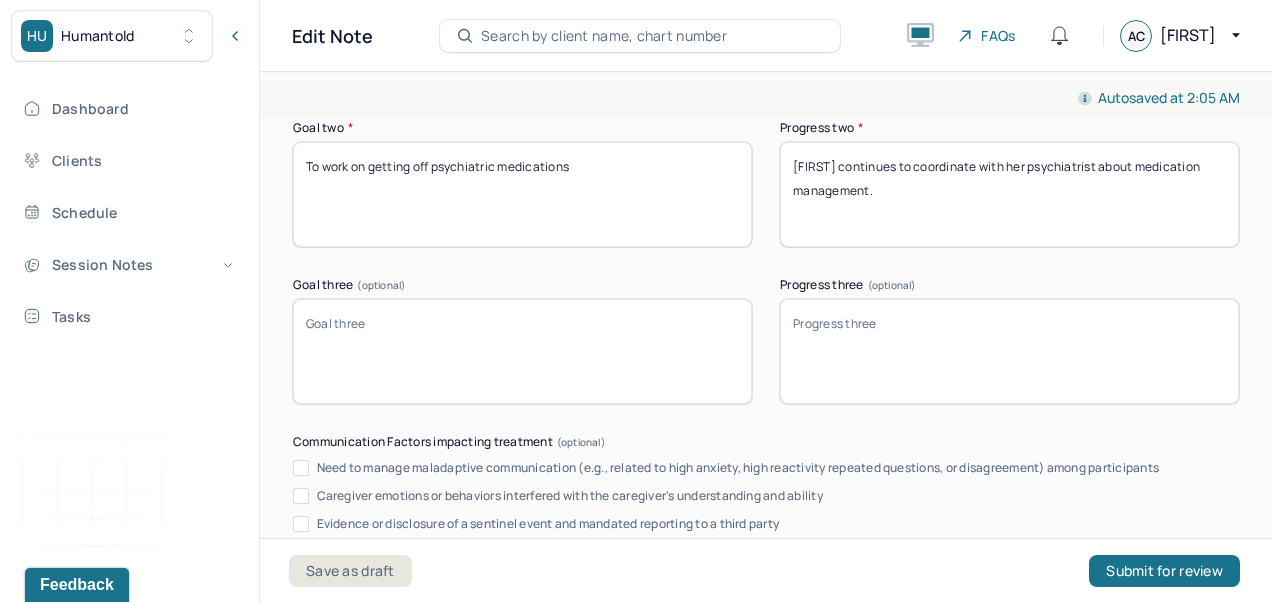 scroll, scrollTop: 3553, scrollLeft: 0, axis: vertical 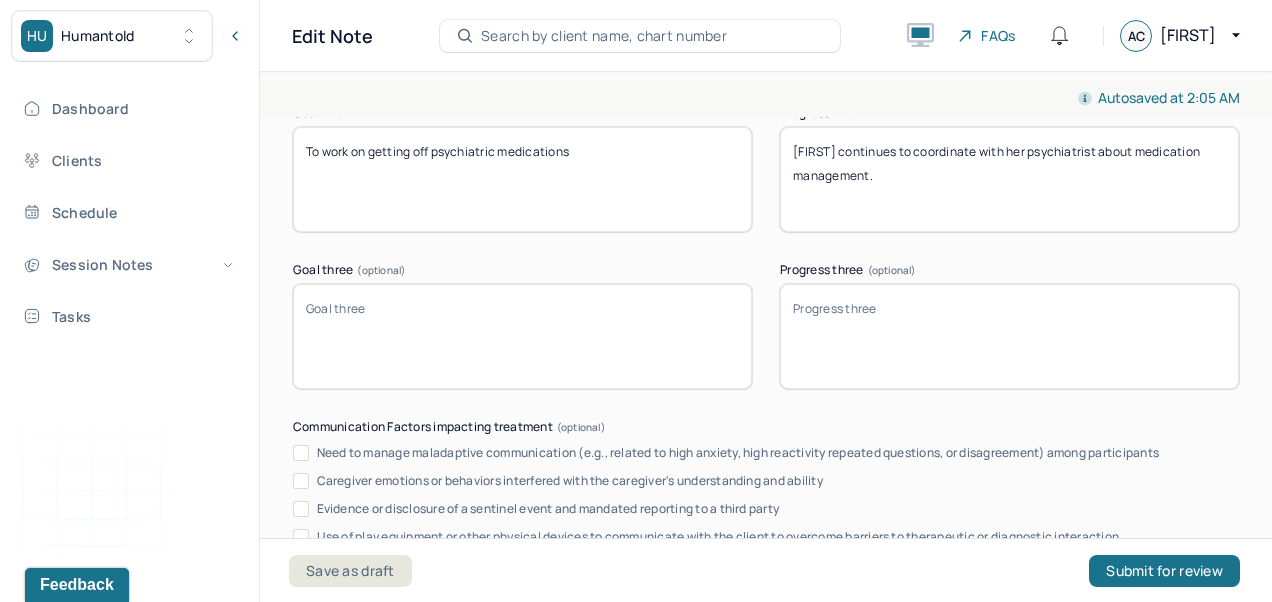 type on "[FIRST] continues to experience anxiety on a daily basis, but panic attacks have decreased, and ability to manage stress has increased. [FIRST] continues to attend meditation classes which she states as being helpful." 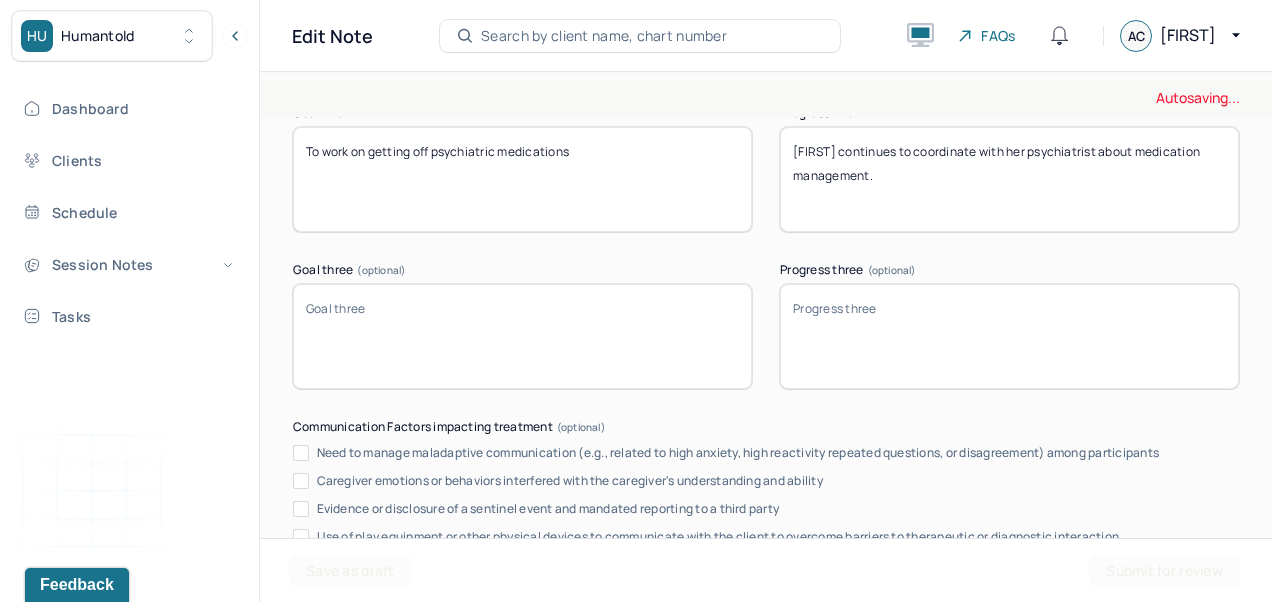 click on "[FIRST] continues to coordinate with her psychiatrist about medication management." at bounding box center [1009, 179] 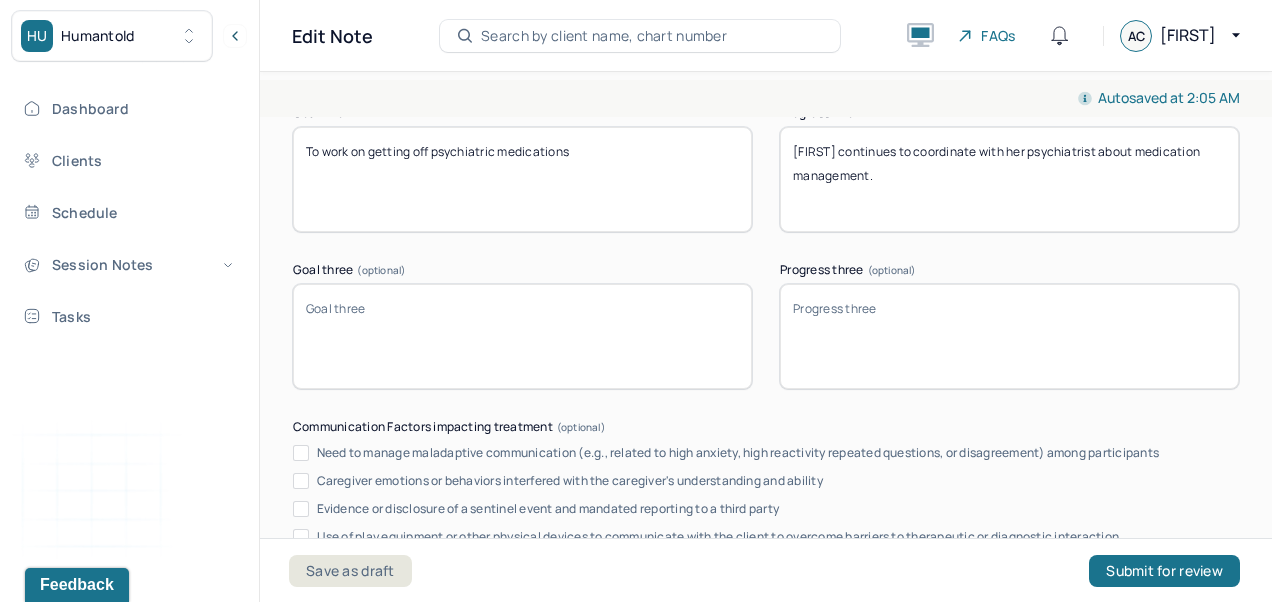 click on "[FIRST] continues to coordinate with her psychiatrist about medication management." at bounding box center (1009, 179) 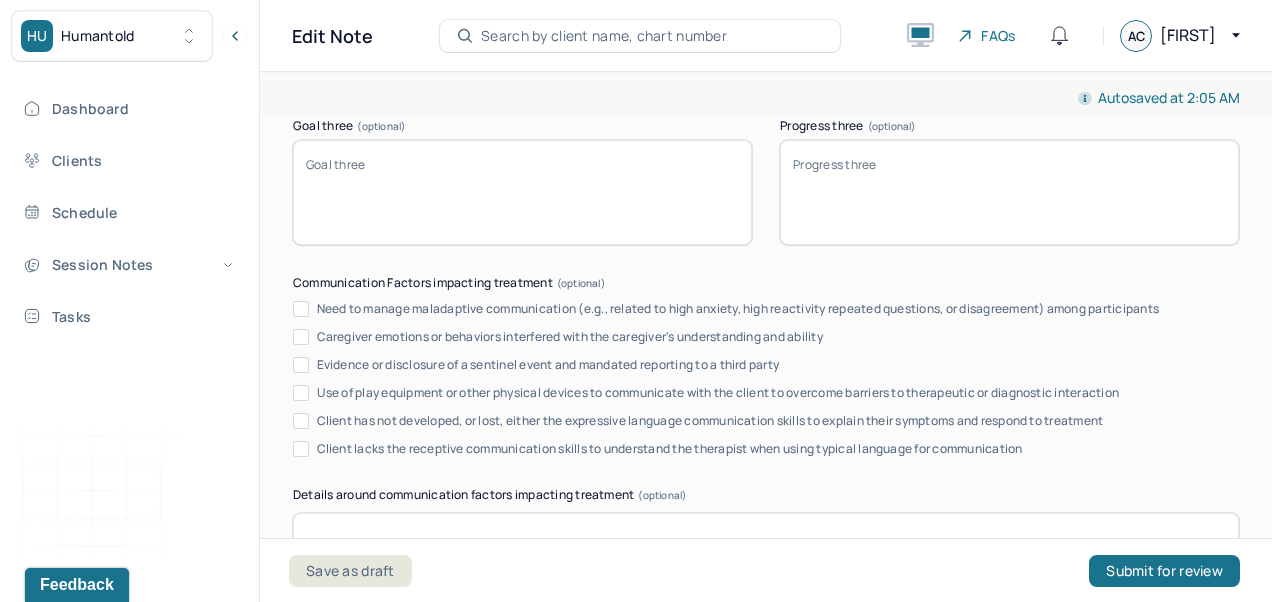 scroll, scrollTop: 3699, scrollLeft: 0, axis: vertical 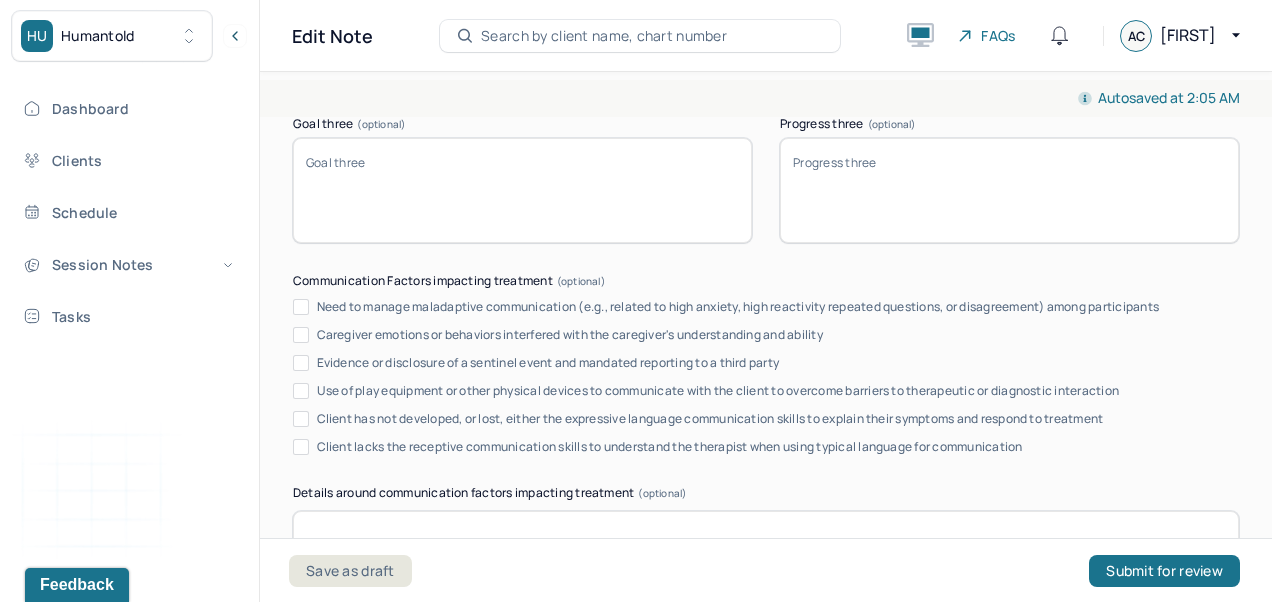 type on "[FIRST] continues to coordinate with her psychiatrist about medication management and is remaining on her current dose for now." 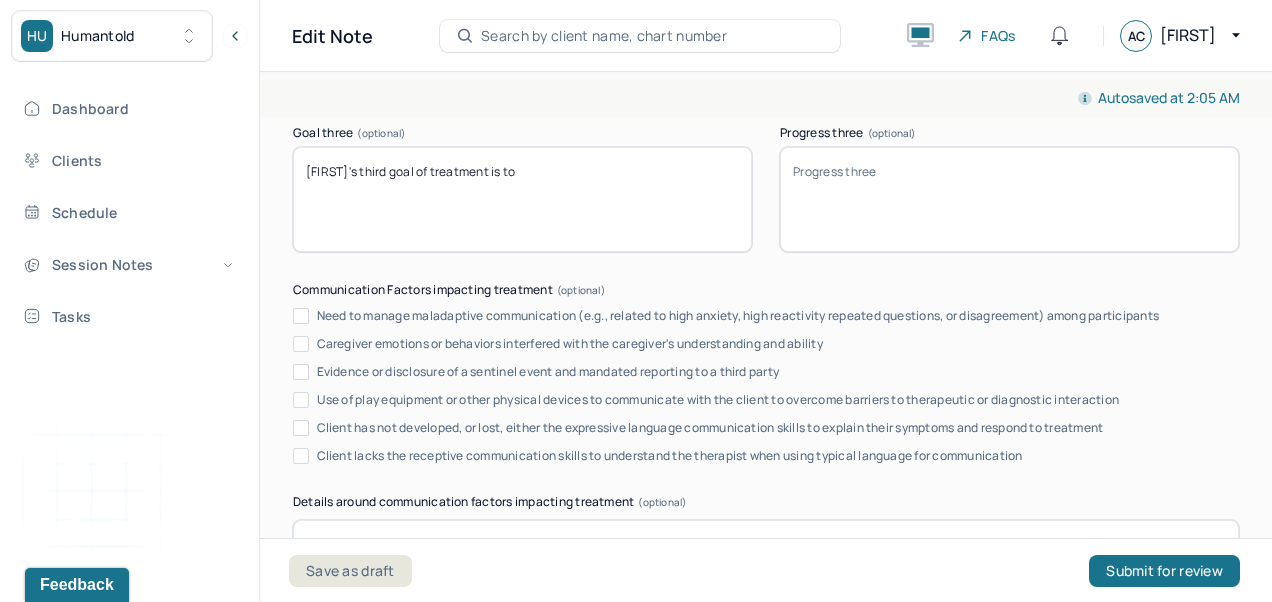 scroll, scrollTop: 3710, scrollLeft: 0, axis: vertical 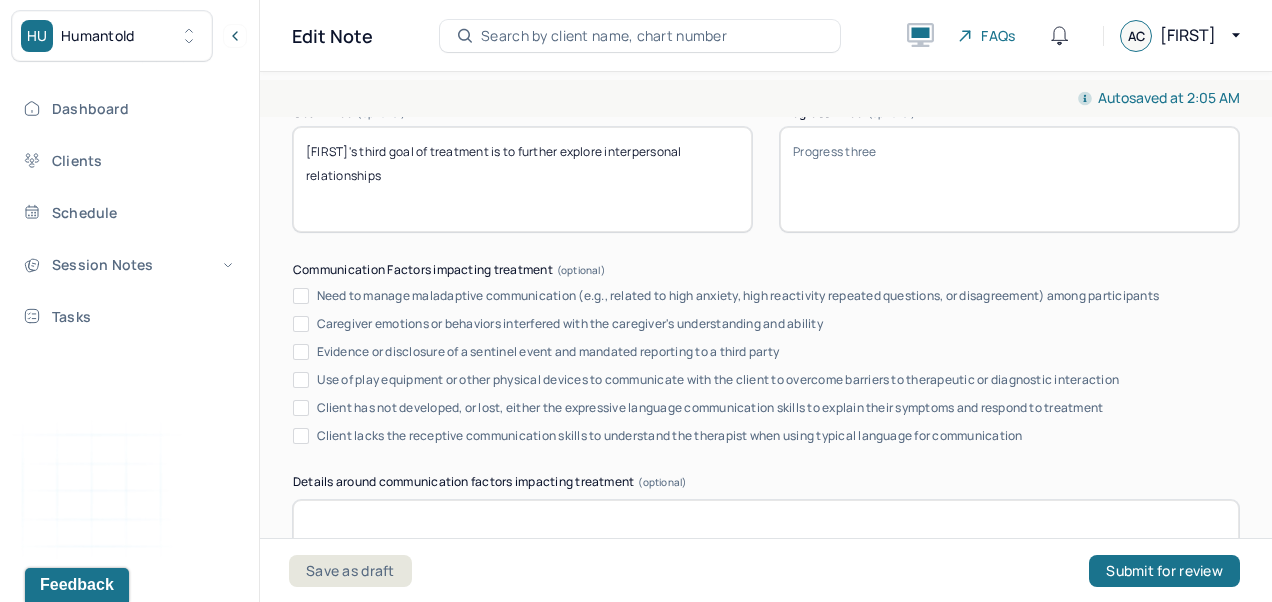 type on "[FIRST]'s third goal of treatment is to further explore interpersonal relationships" 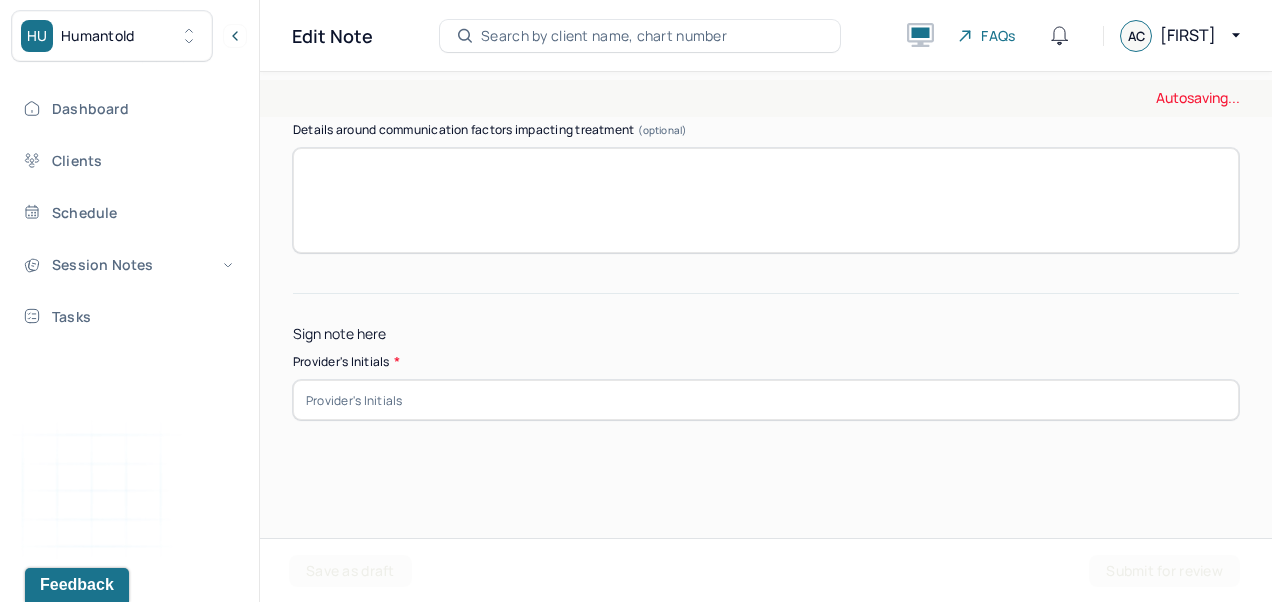 scroll, scrollTop: 4238, scrollLeft: 0, axis: vertical 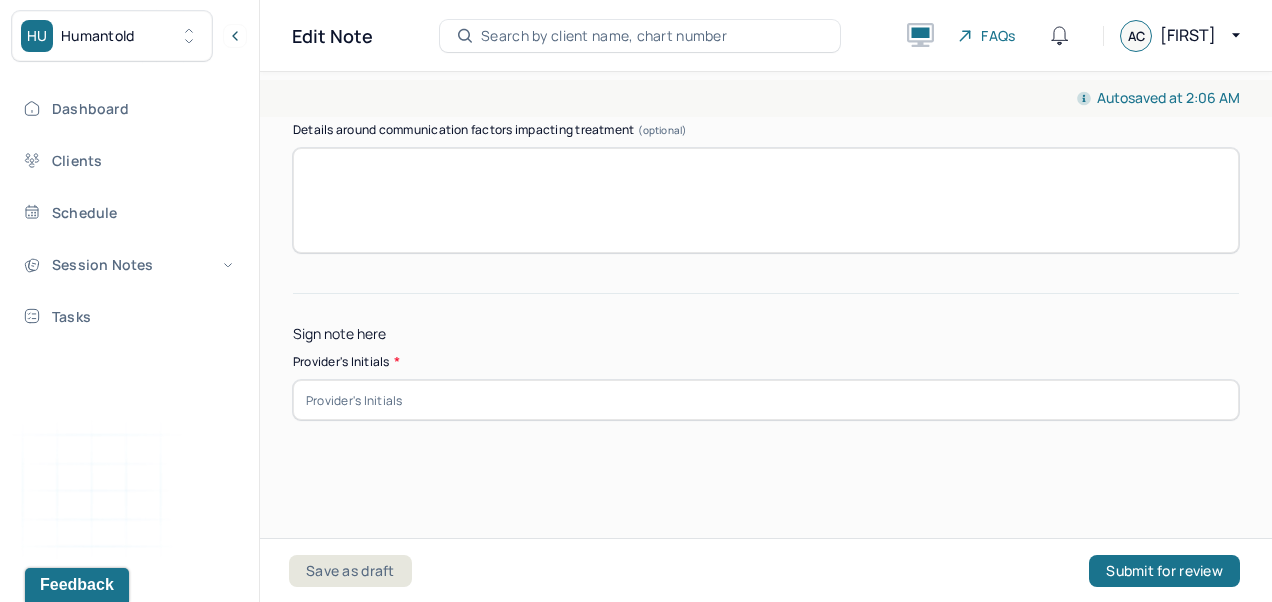 type on "[FIRST] continues to express frustrations that arise between her and her husband, and some of her old/long distance friends." 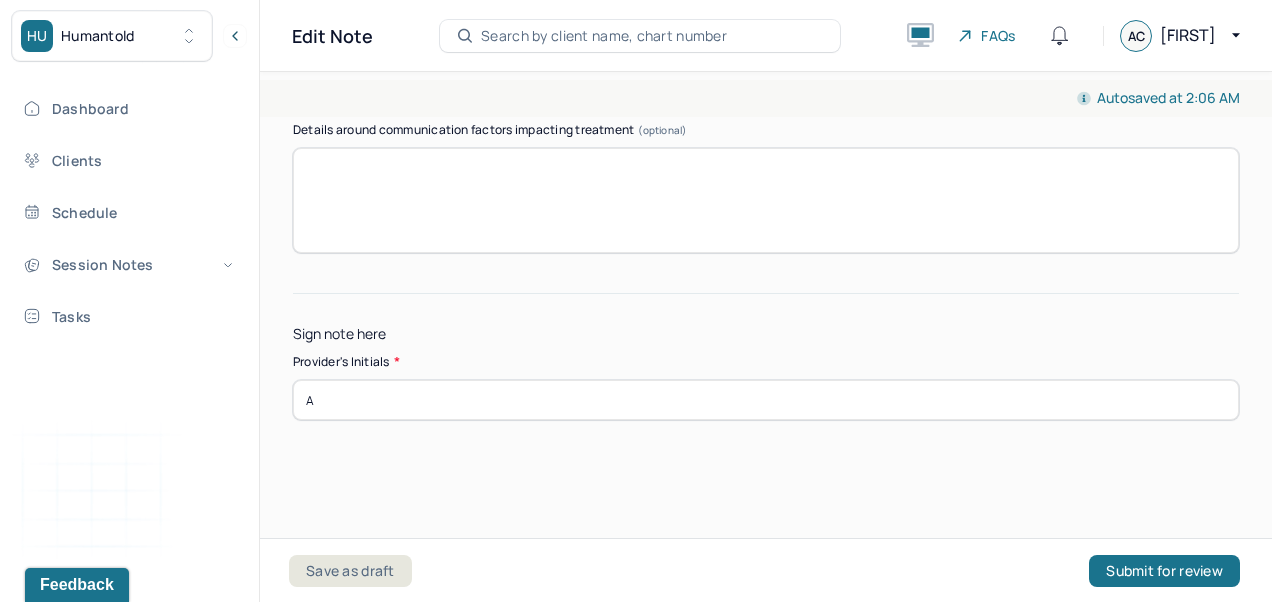 type on "AC" 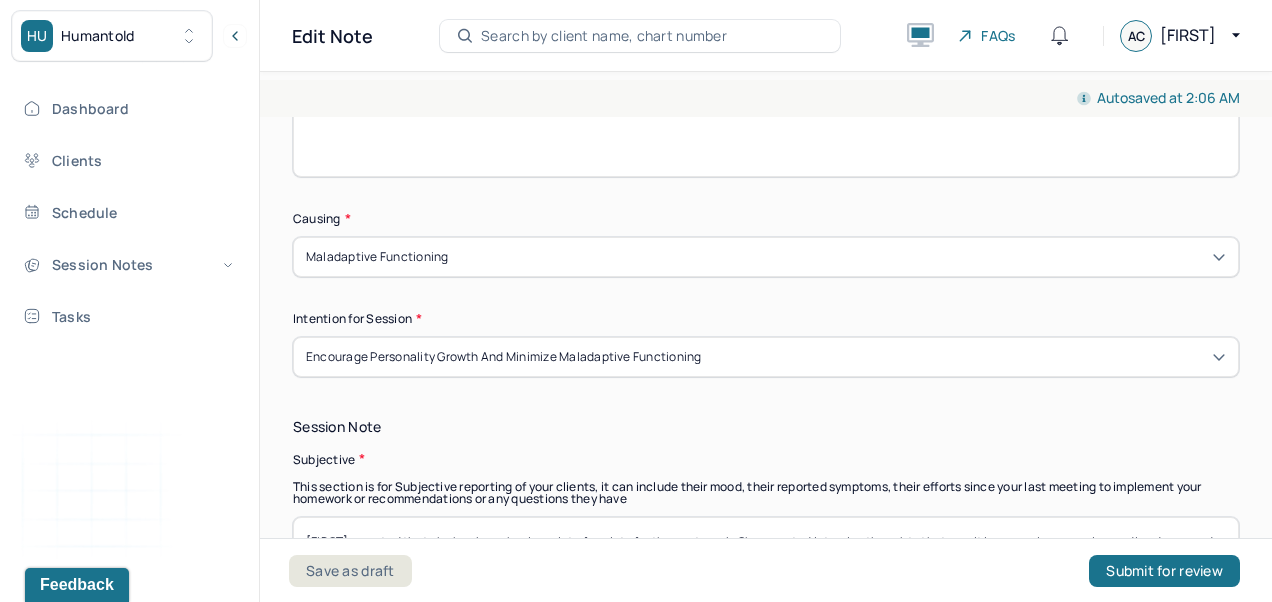 scroll, scrollTop: 630, scrollLeft: 0, axis: vertical 